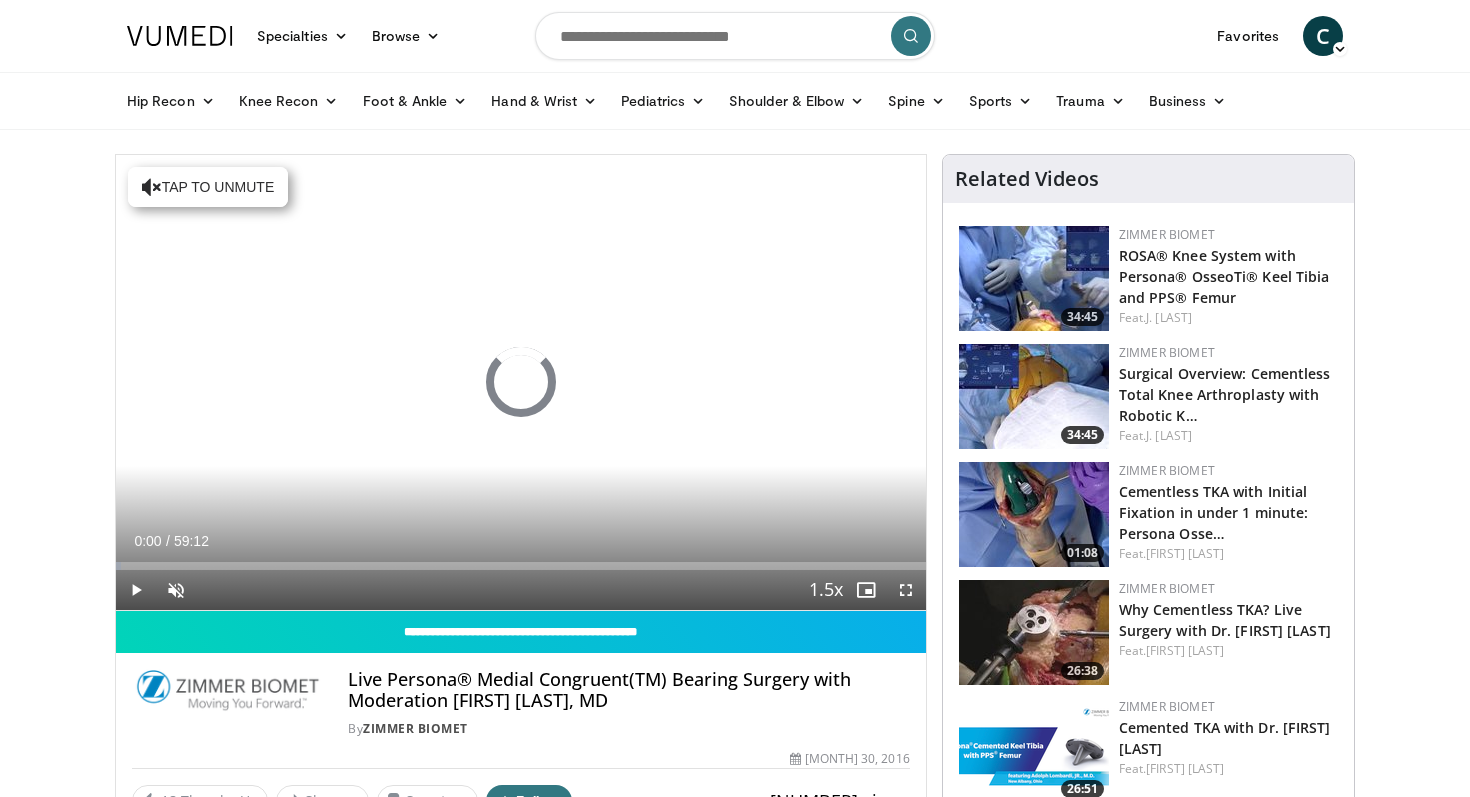 scroll, scrollTop: 0, scrollLeft: 0, axis: both 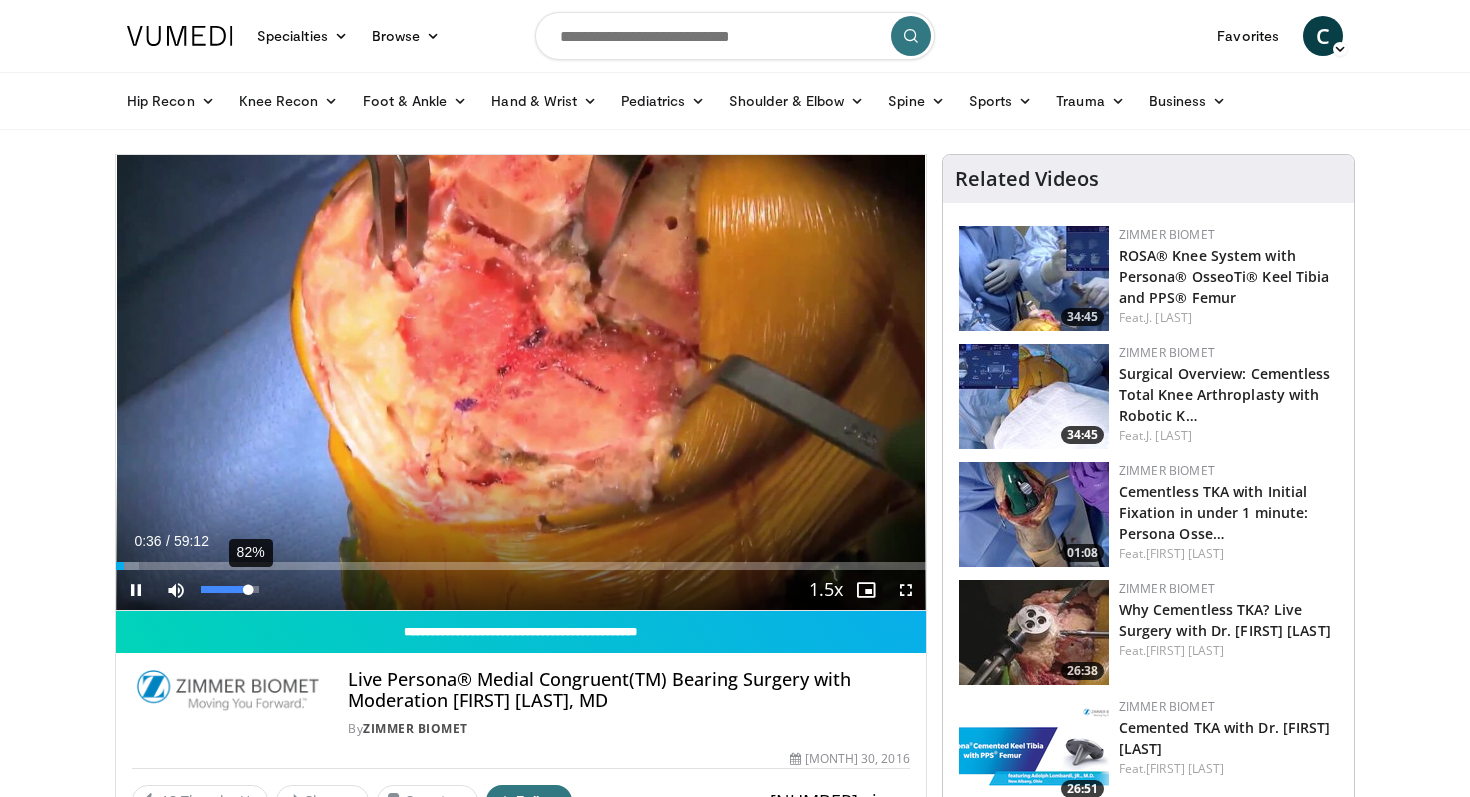 drag, startPoint x: 204, startPoint y: 590, endPoint x: 248, endPoint y: 590, distance: 44 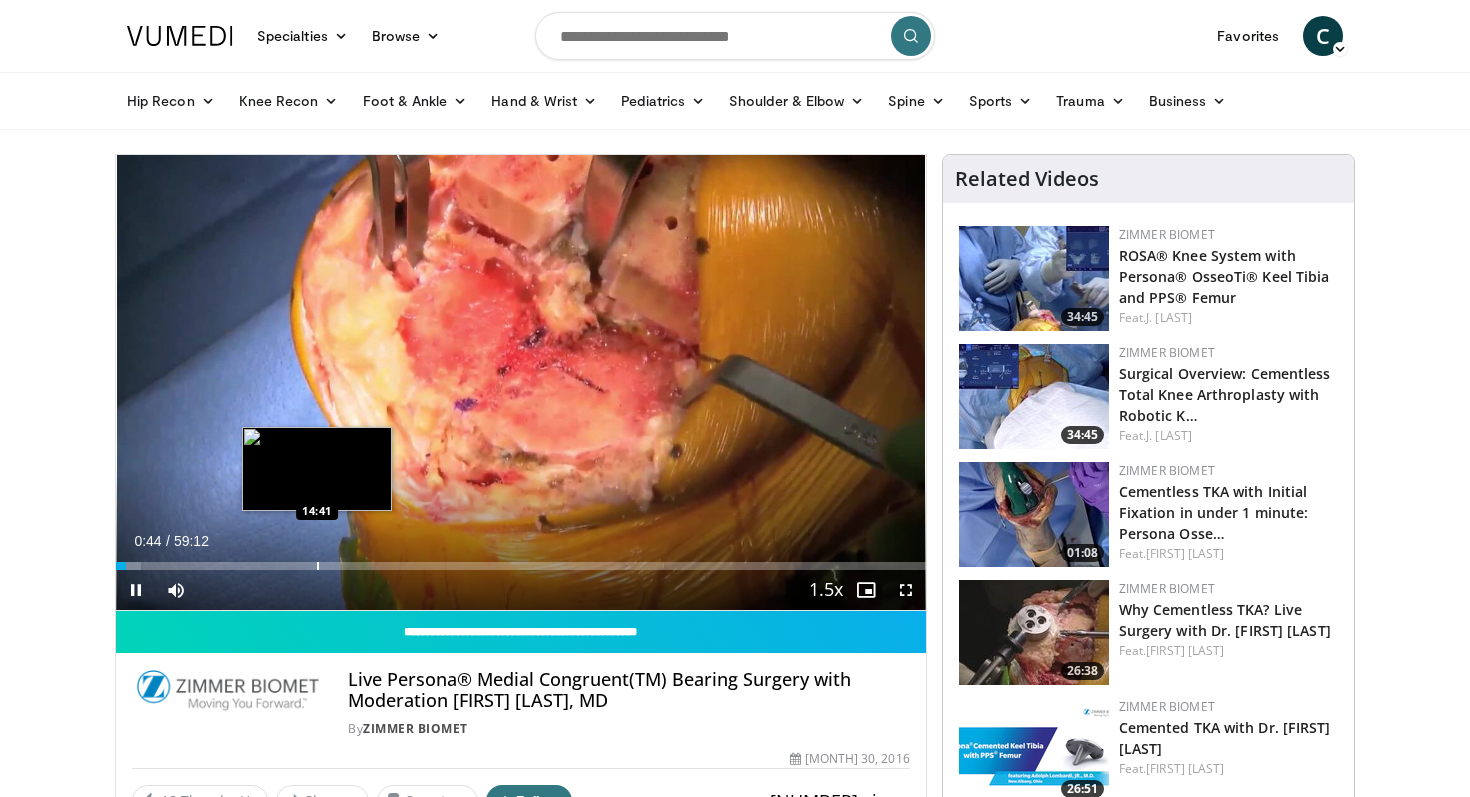 click at bounding box center [318, 566] 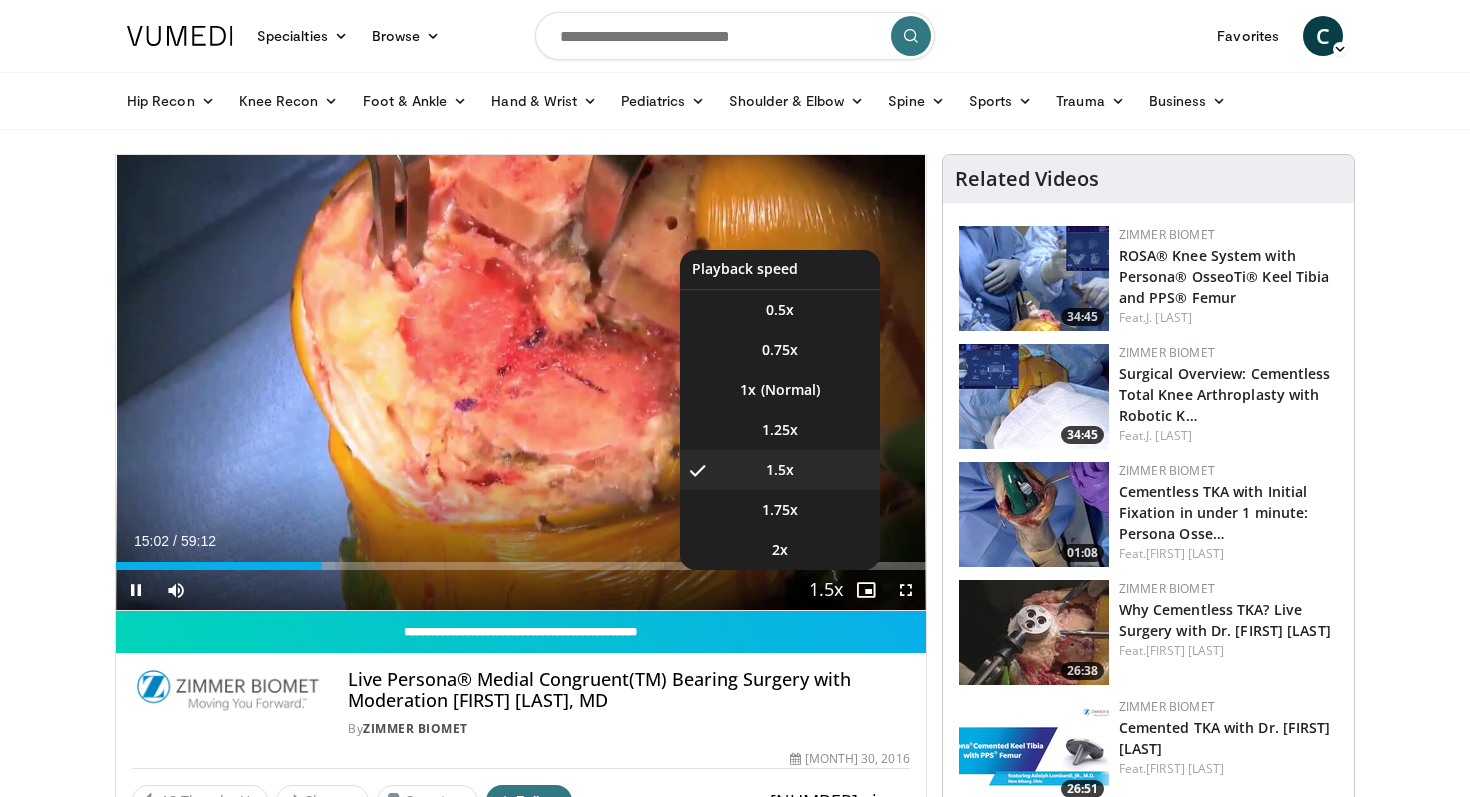 click at bounding box center (826, 591) 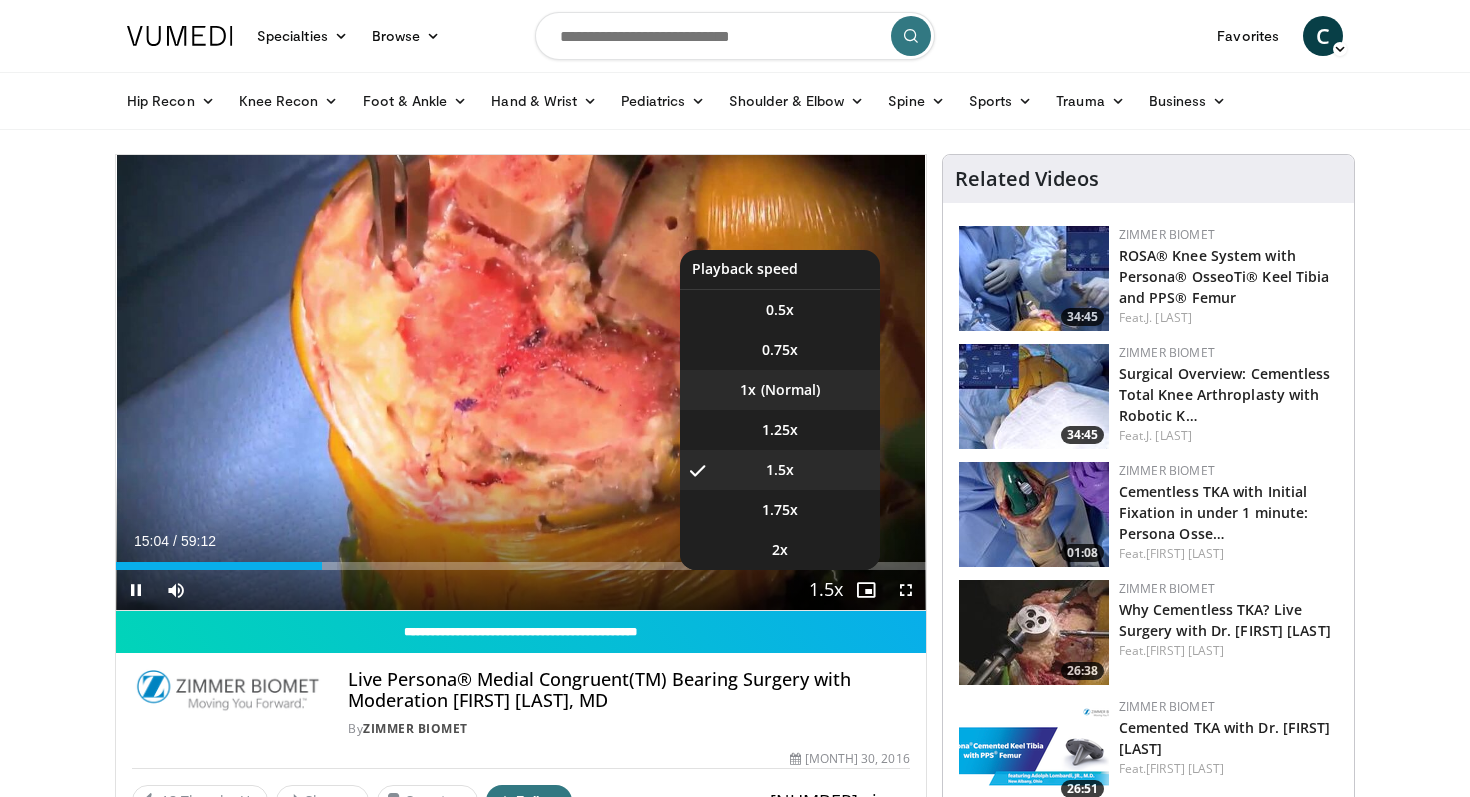click on "1x" at bounding box center (780, 390) 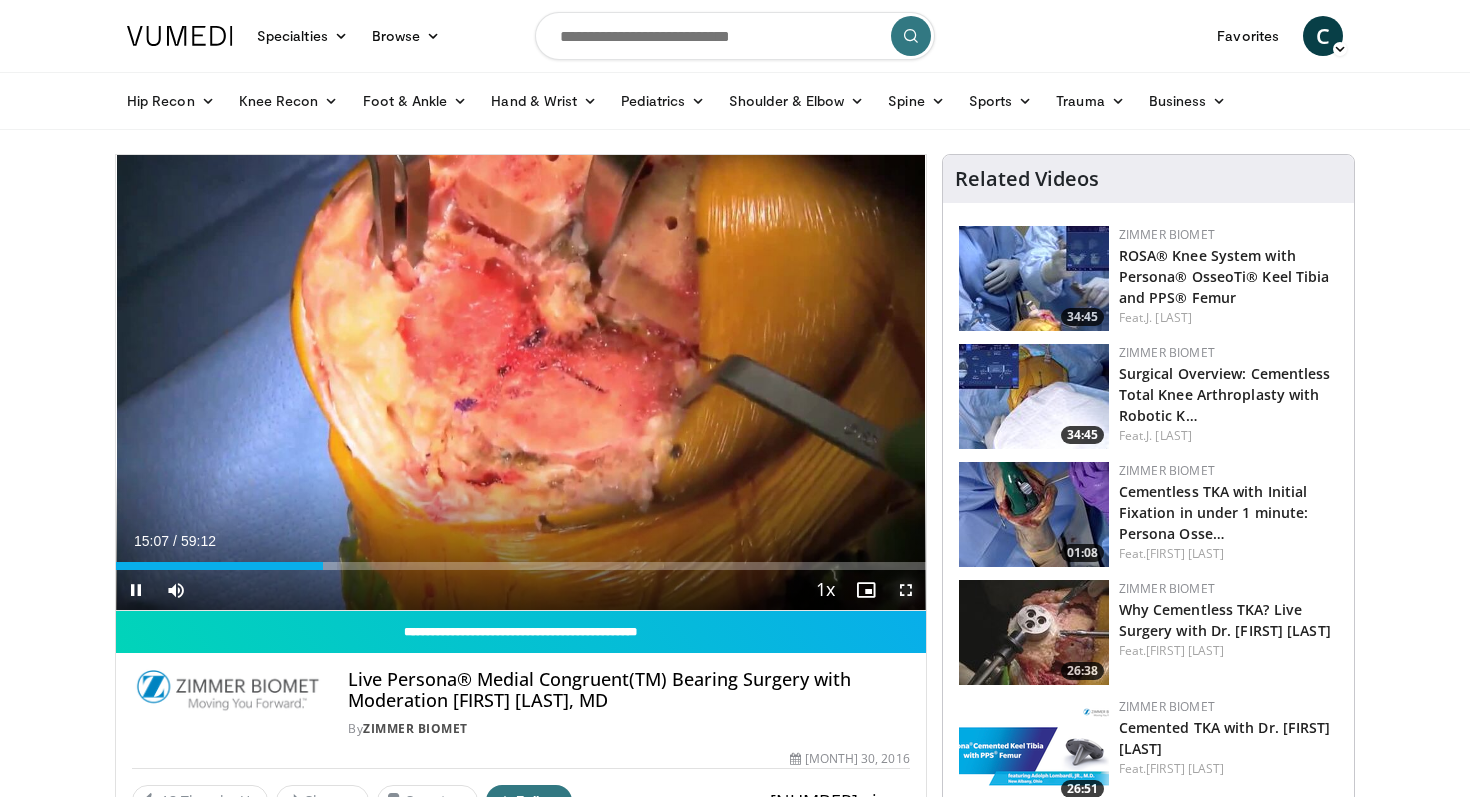 click at bounding box center (906, 590) 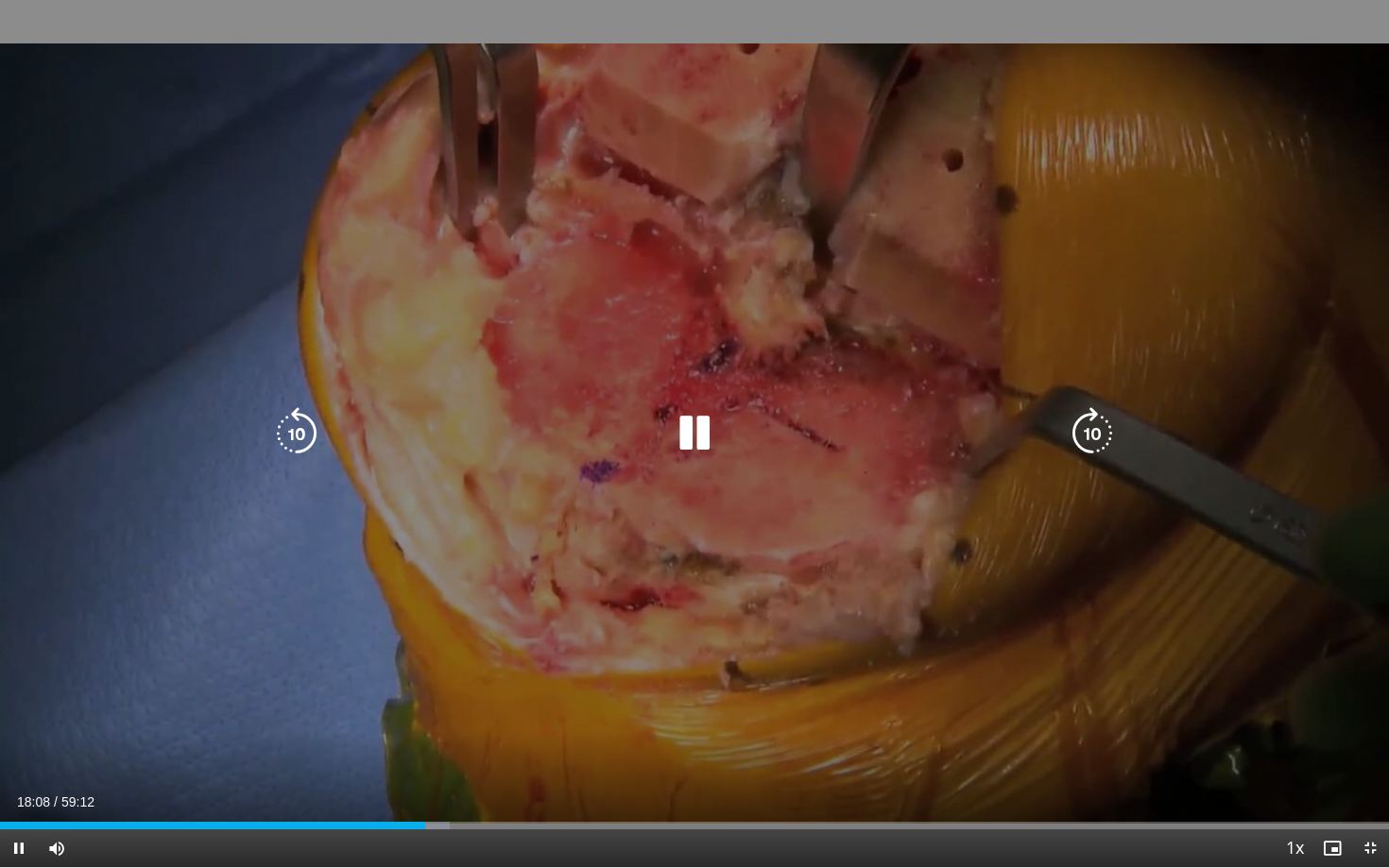 click at bounding box center (694, 434) 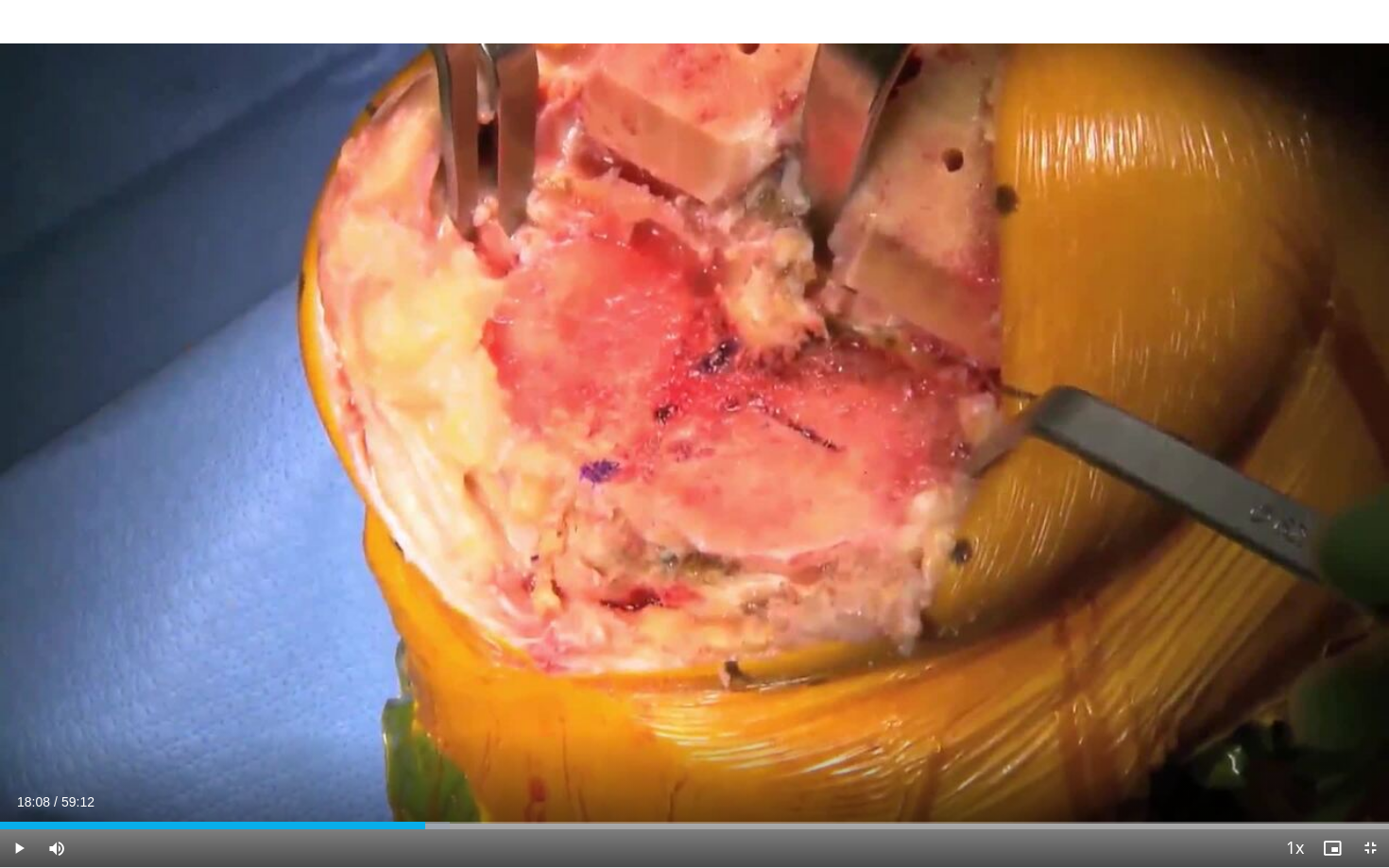 click on "10 seconds
Tap to unmute" at bounding box center (694, 434) 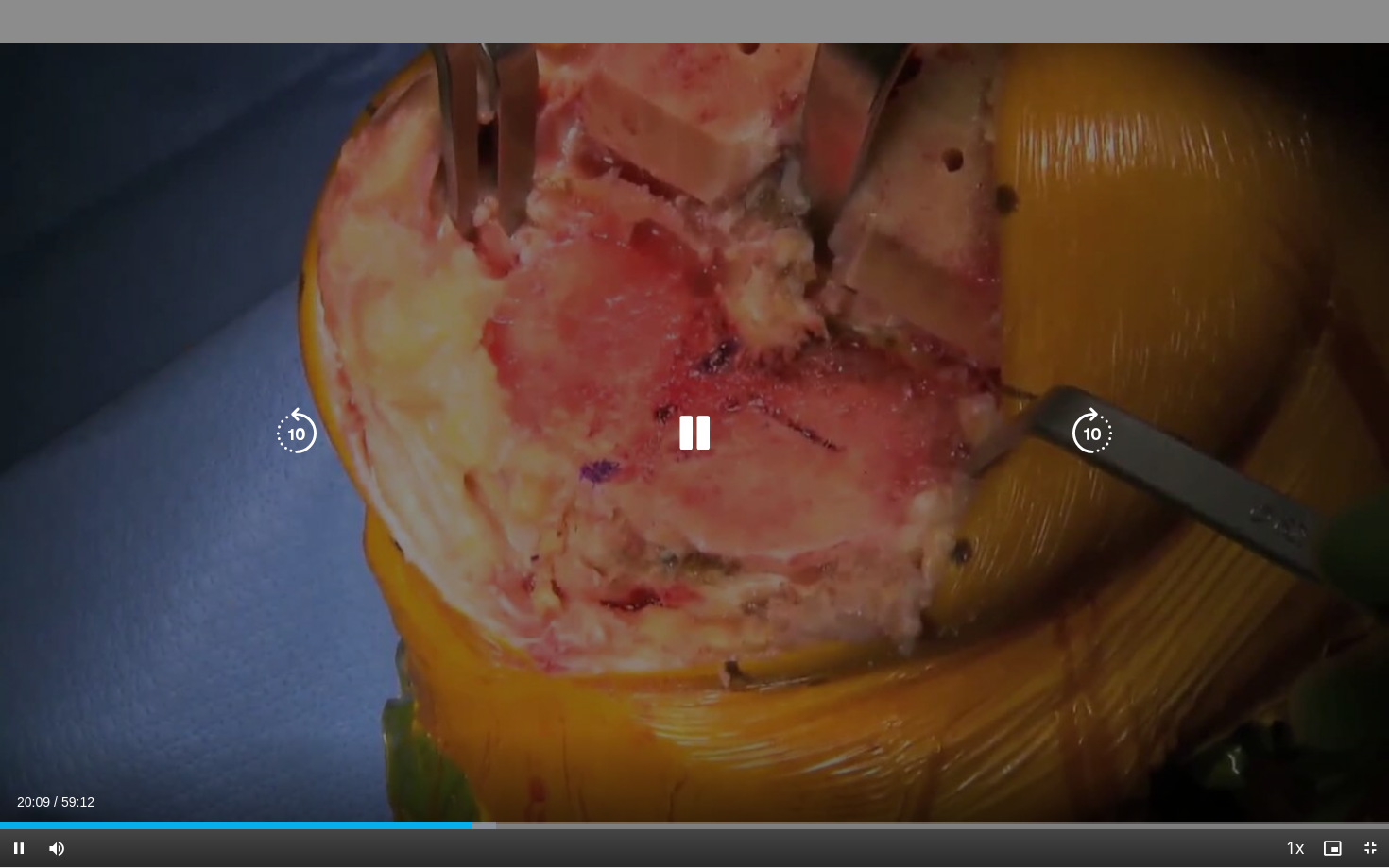 click at bounding box center (694, 434) 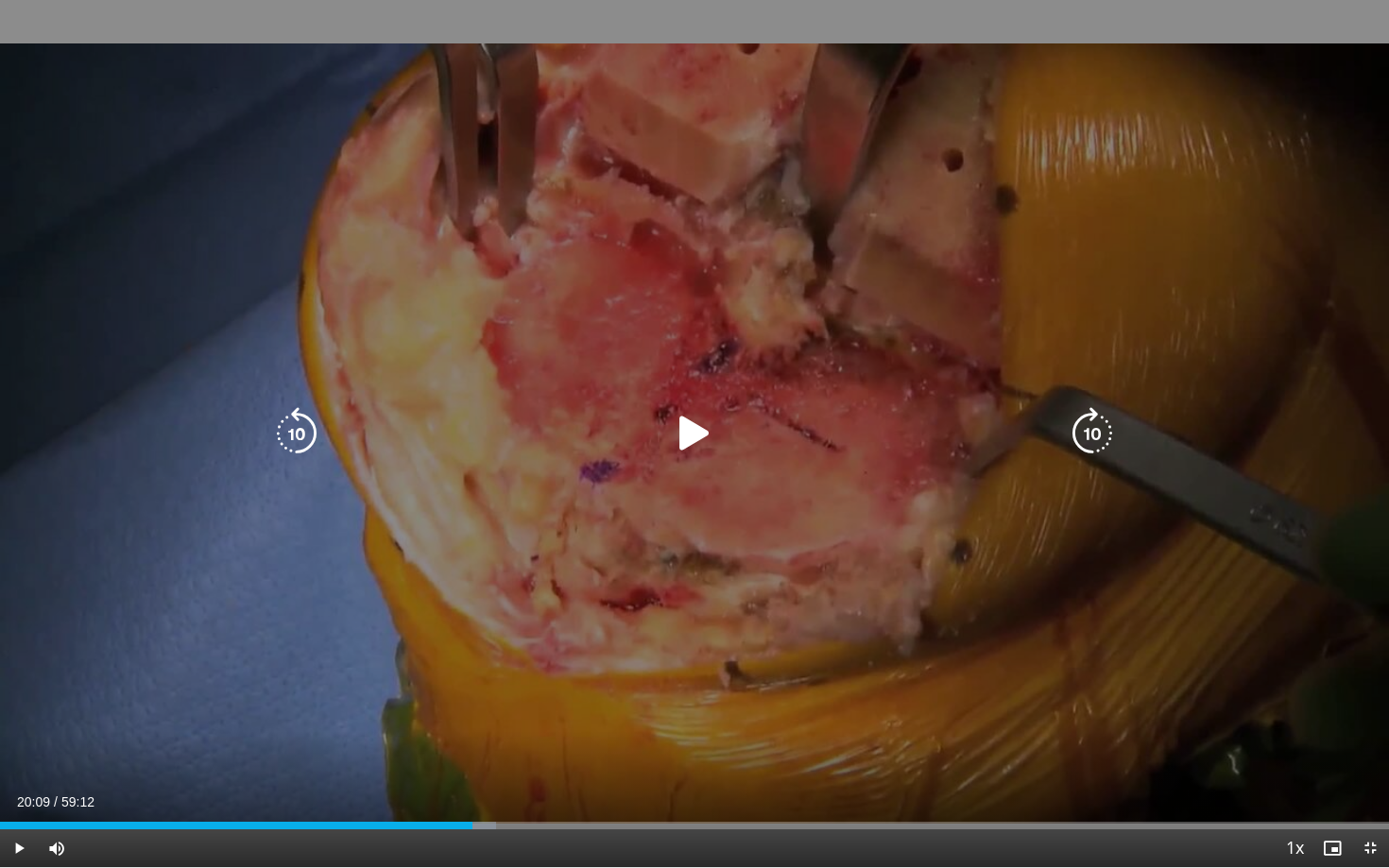 click at bounding box center (694, 434) 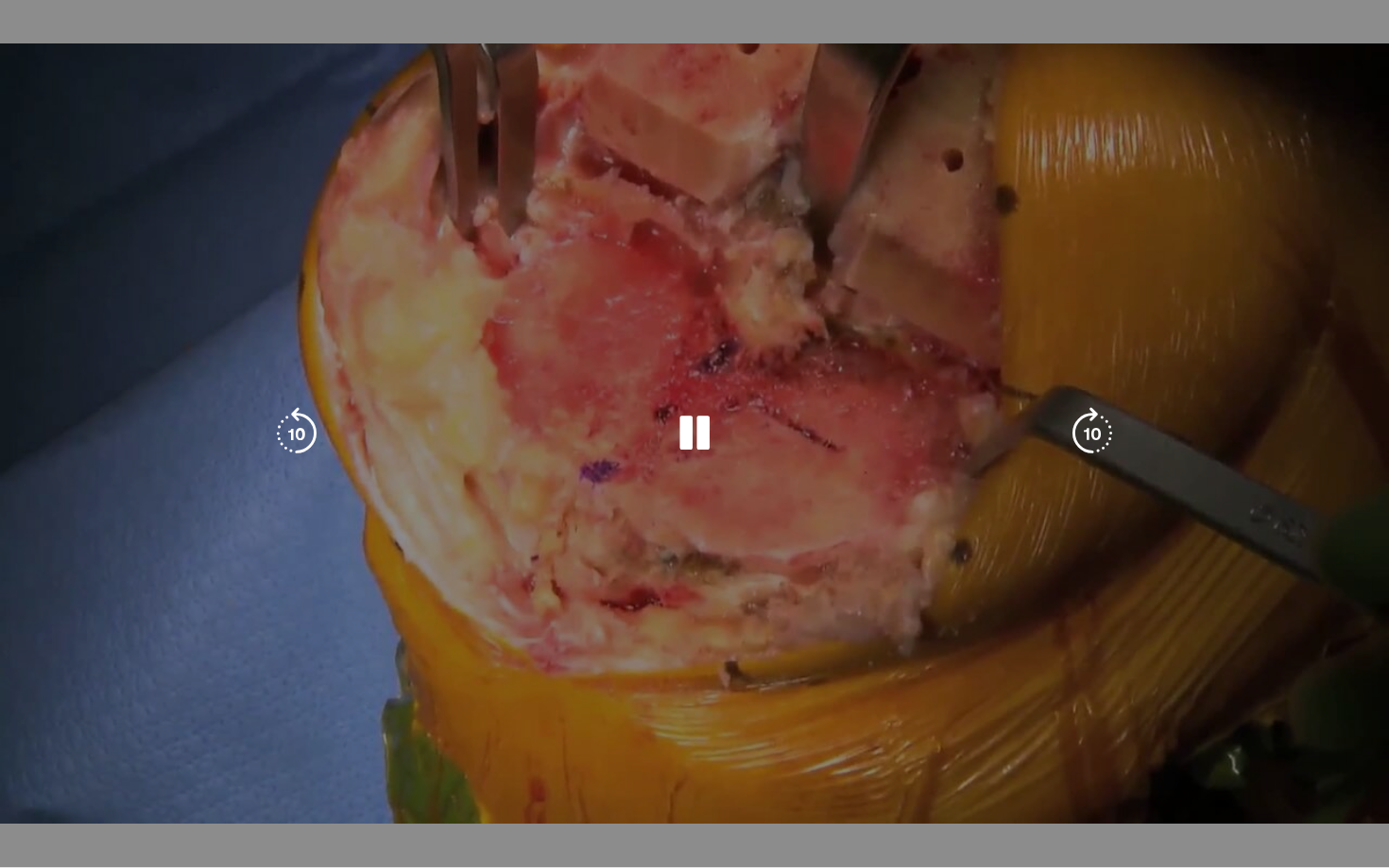 click at bounding box center (481, 863) 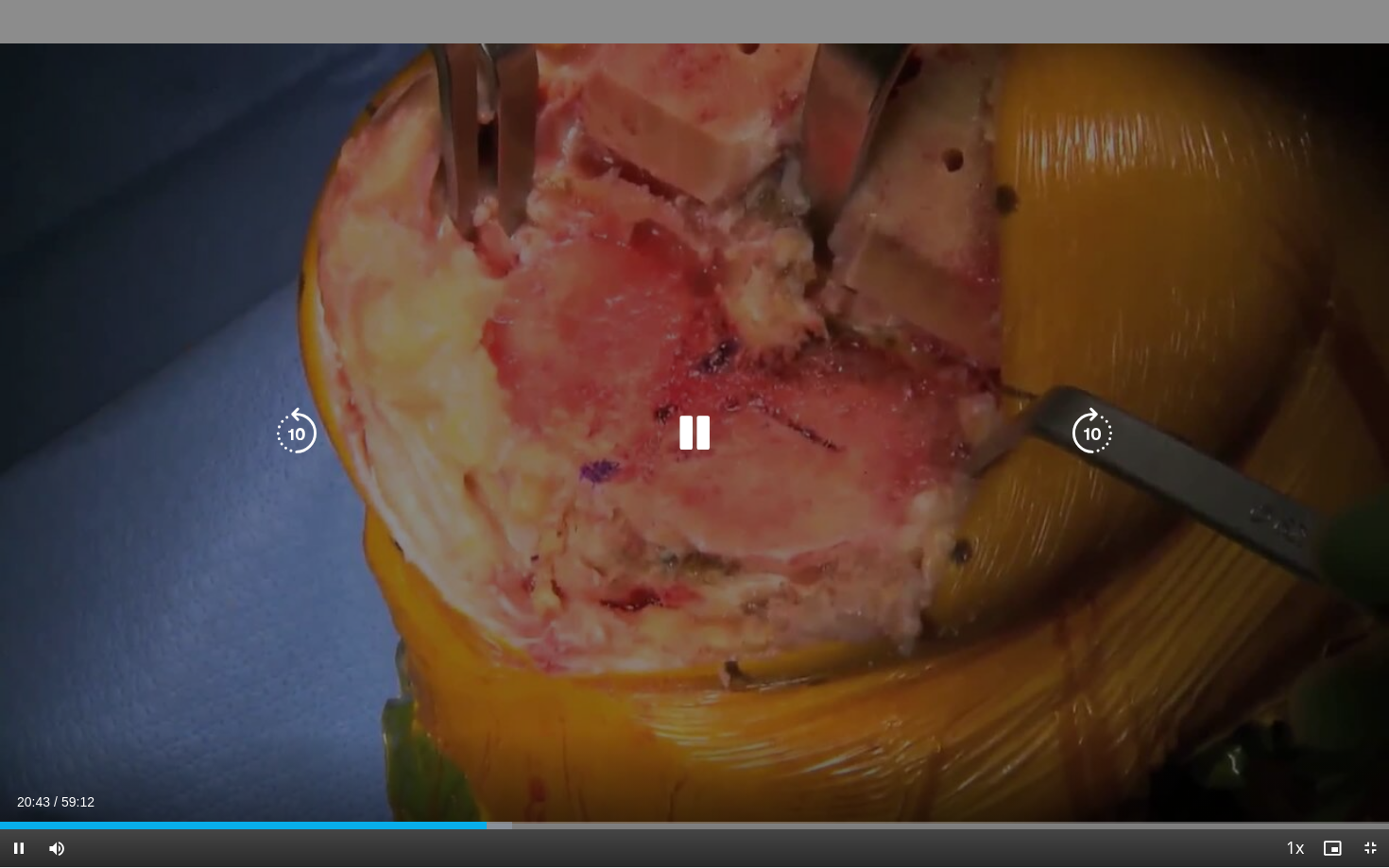 type 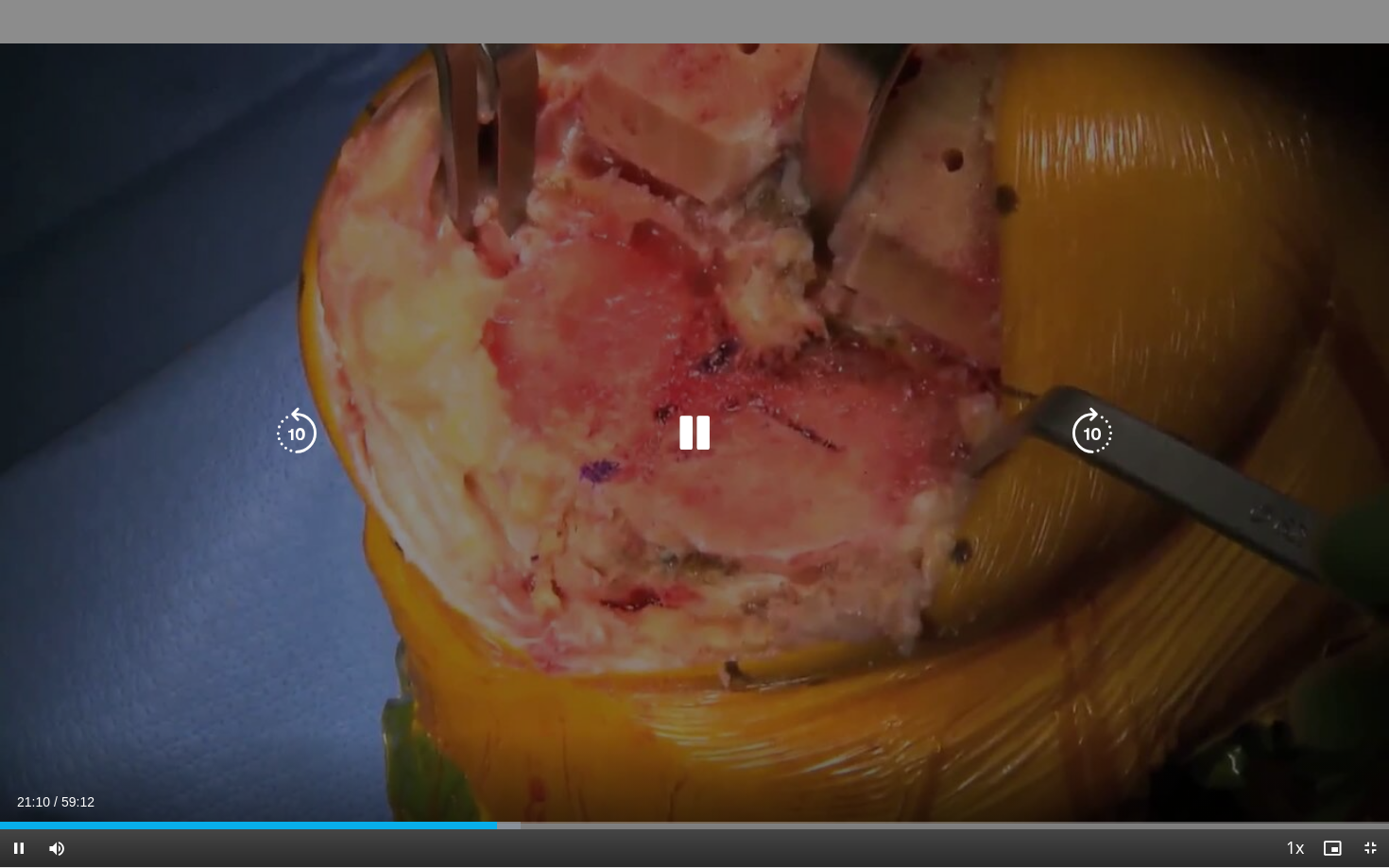 click at bounding box center [694, 434] 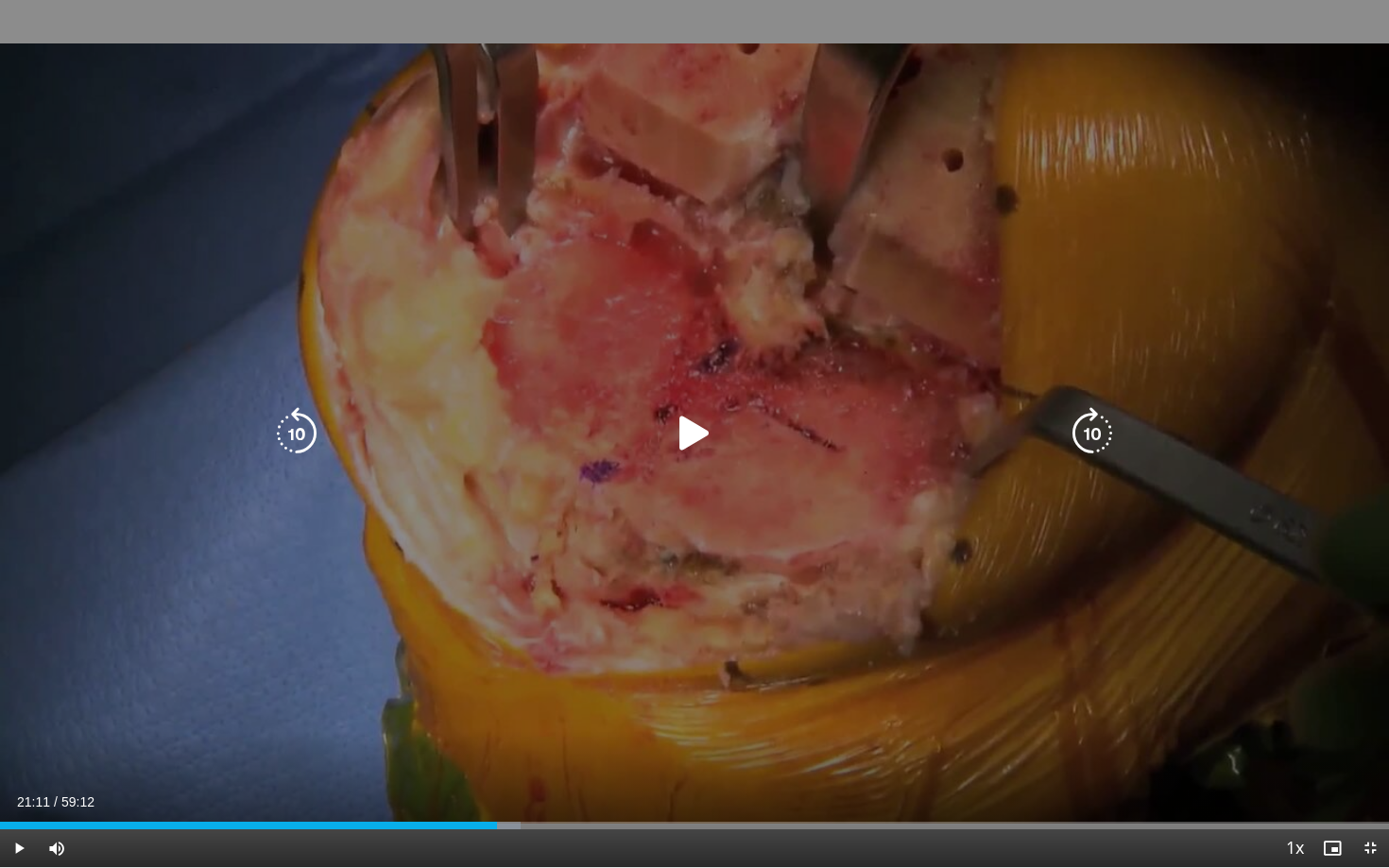 click at bounding box center [694, 434] 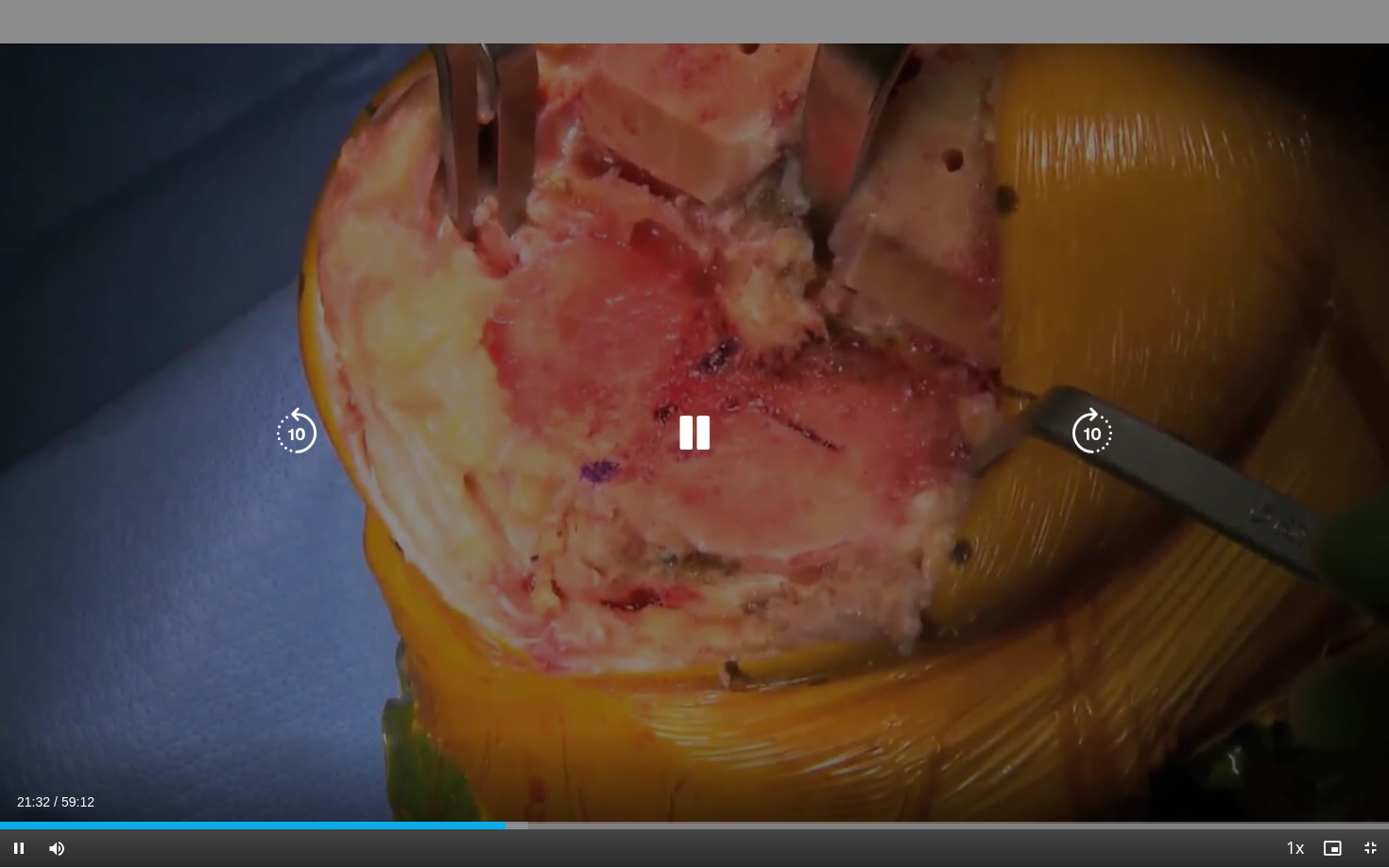click at bounding box center (694, 434) 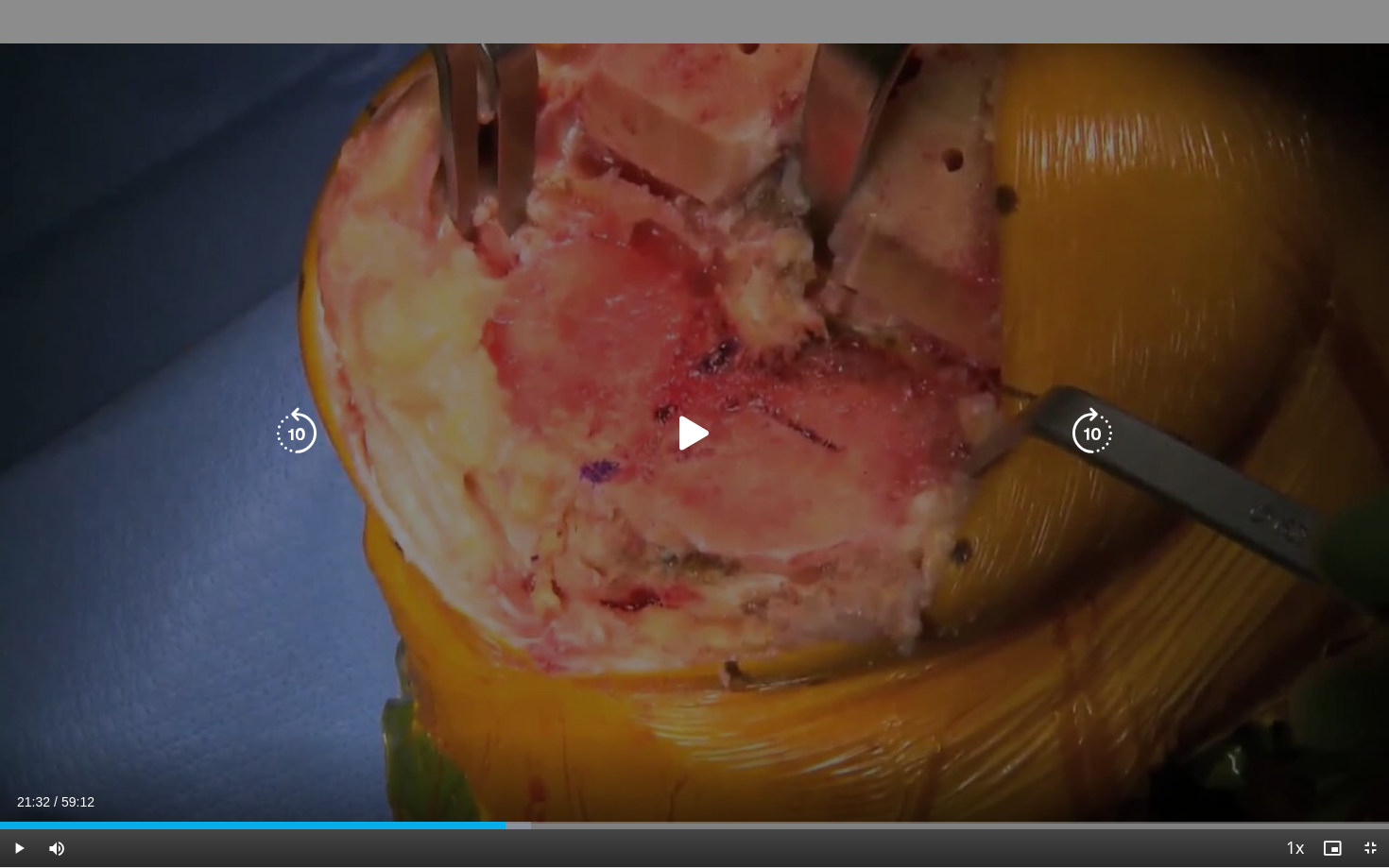 click at bounding box center [694, 434] 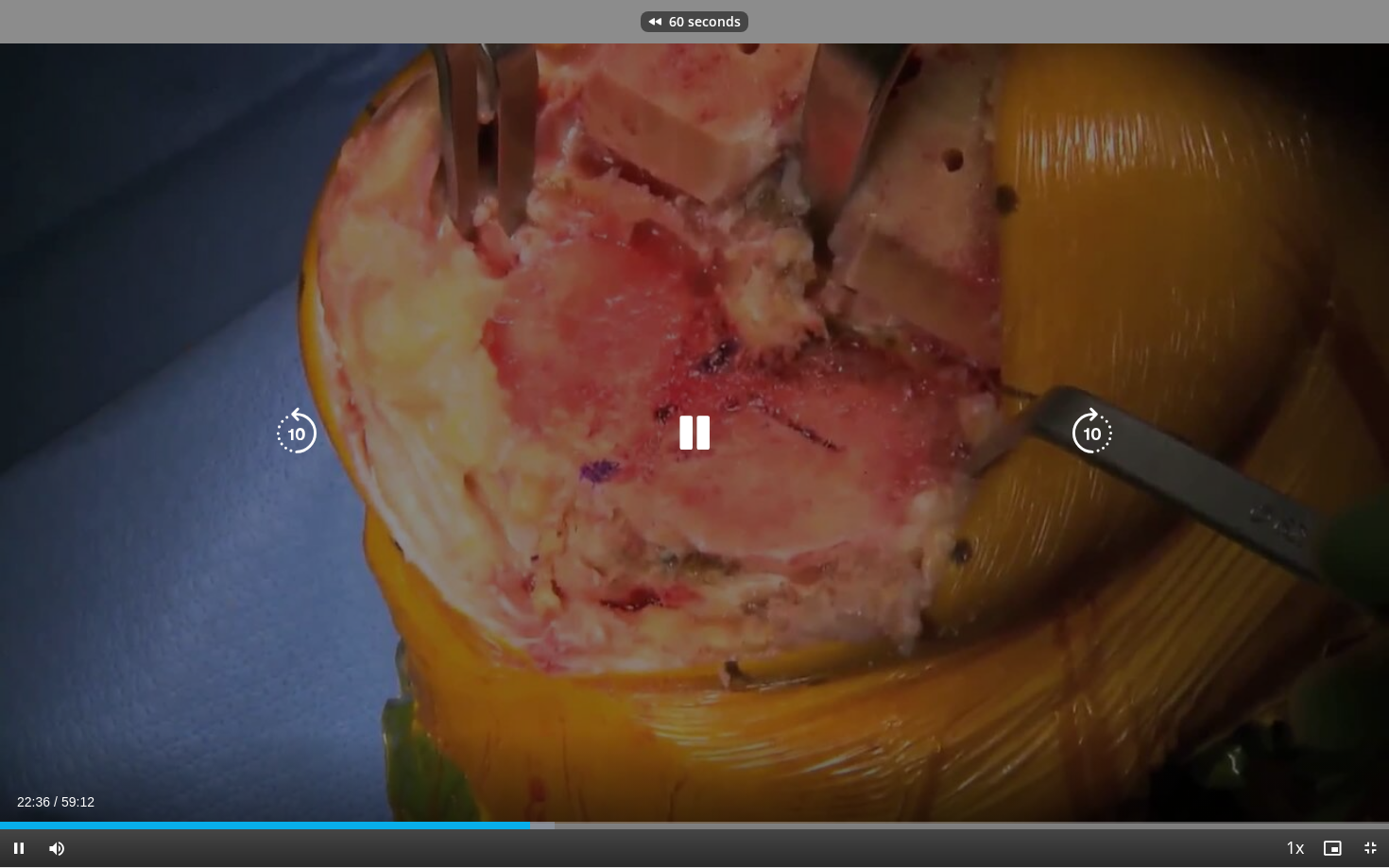click at bounding box center [694, 434] 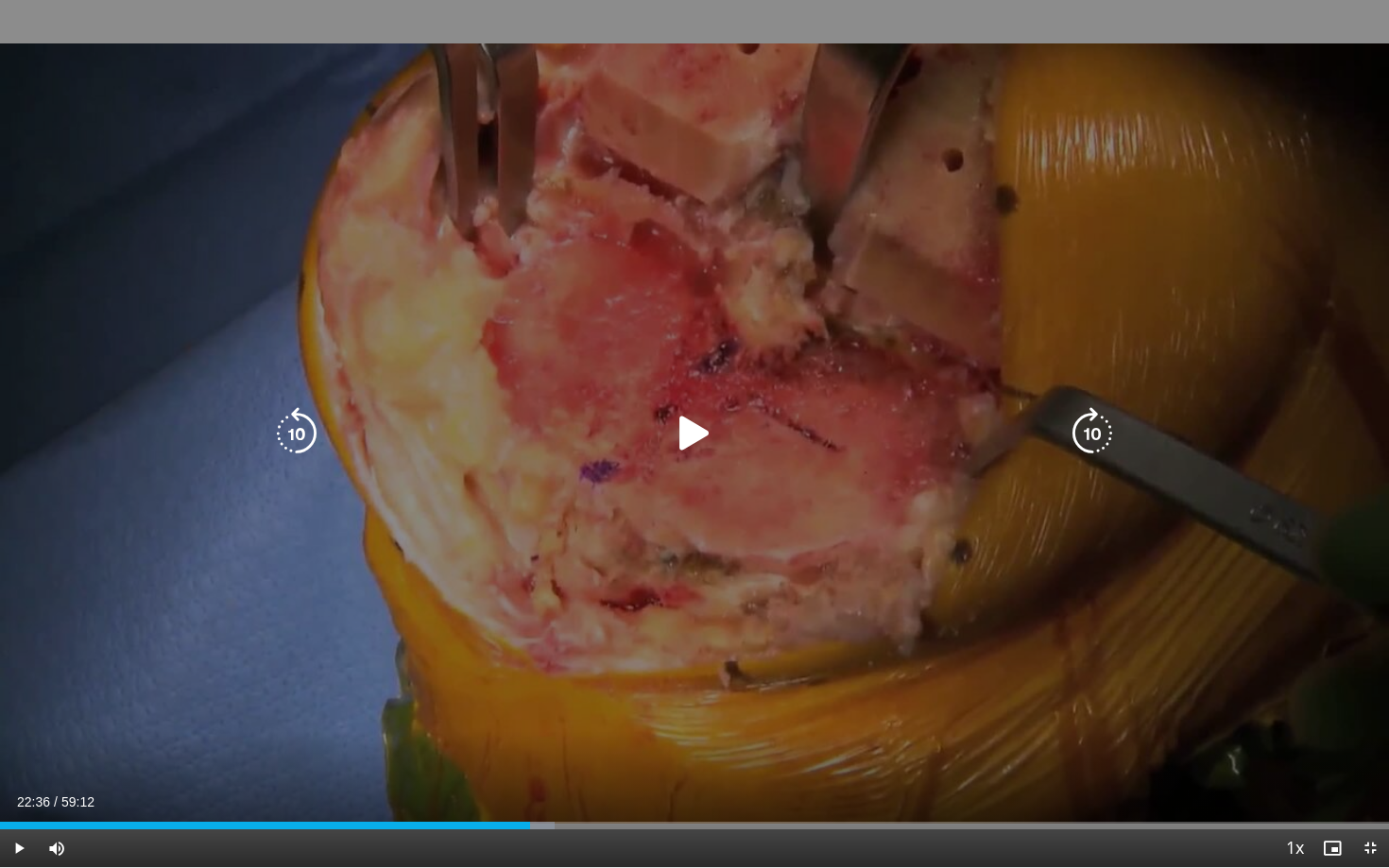 click at bounding box center (694, 434) 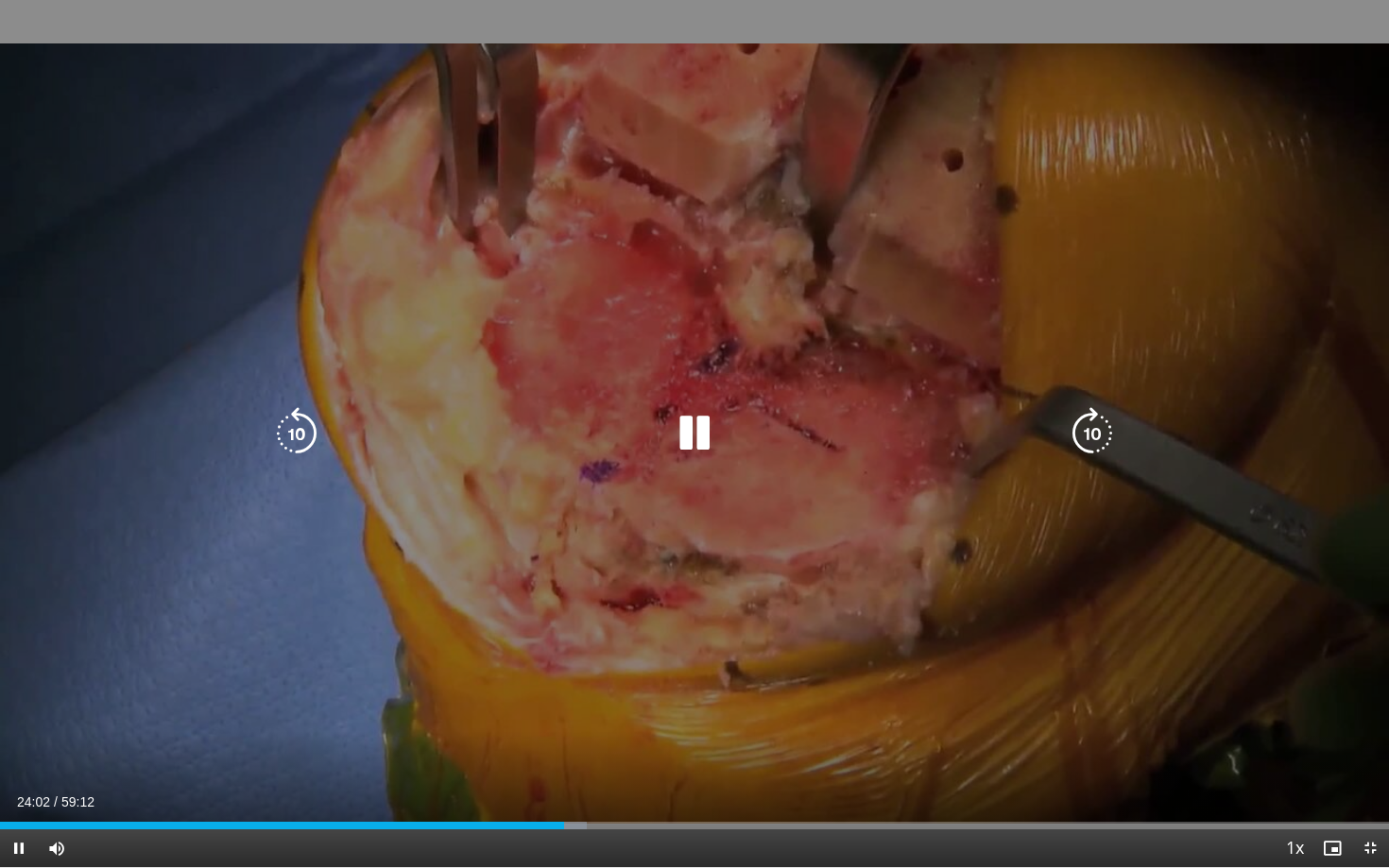 click at bounding box center [694, 434] 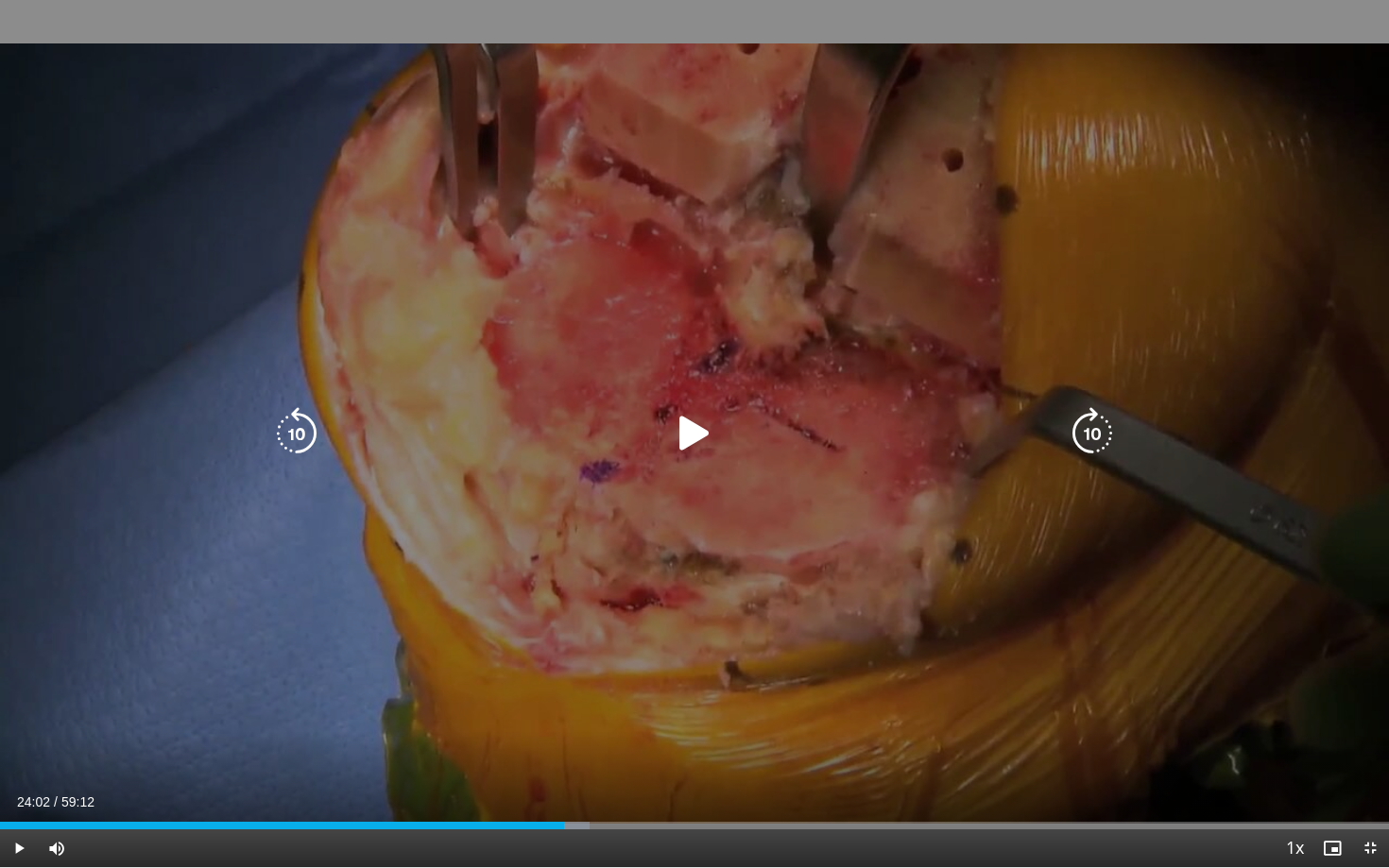 click at bounding box center [694, 434] 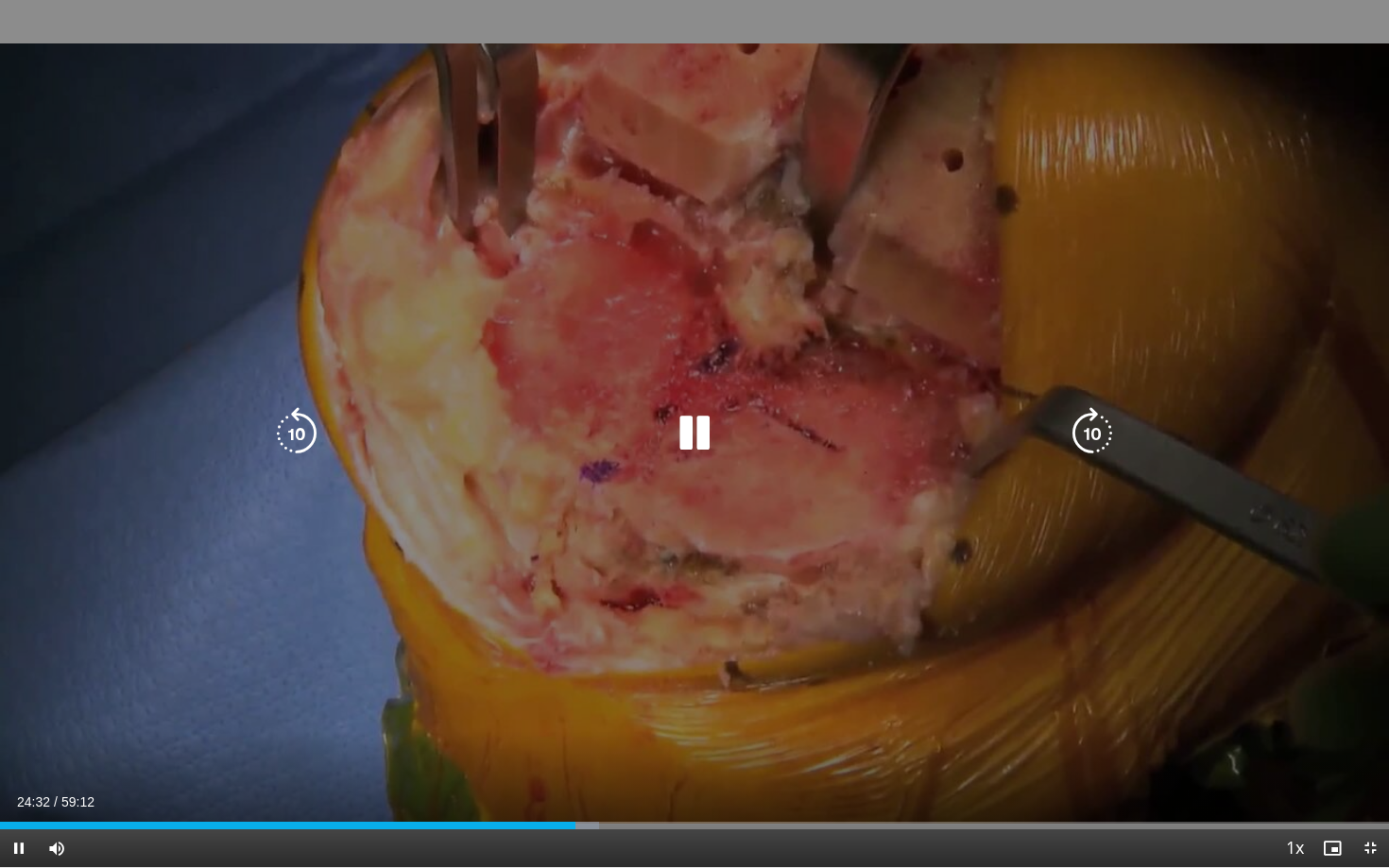 click at bounding box center [694, 434] 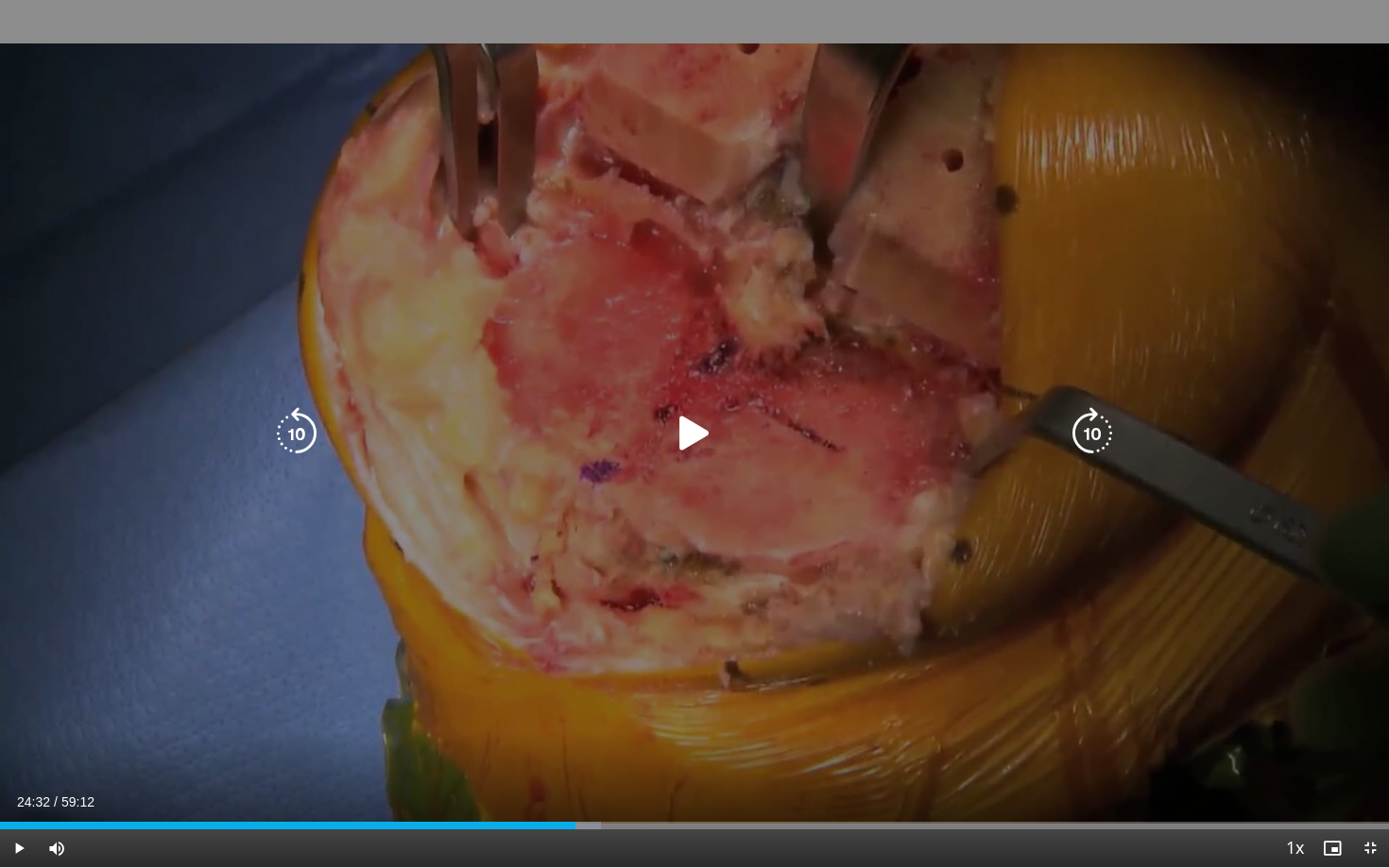click at bounding box center (694, 434) 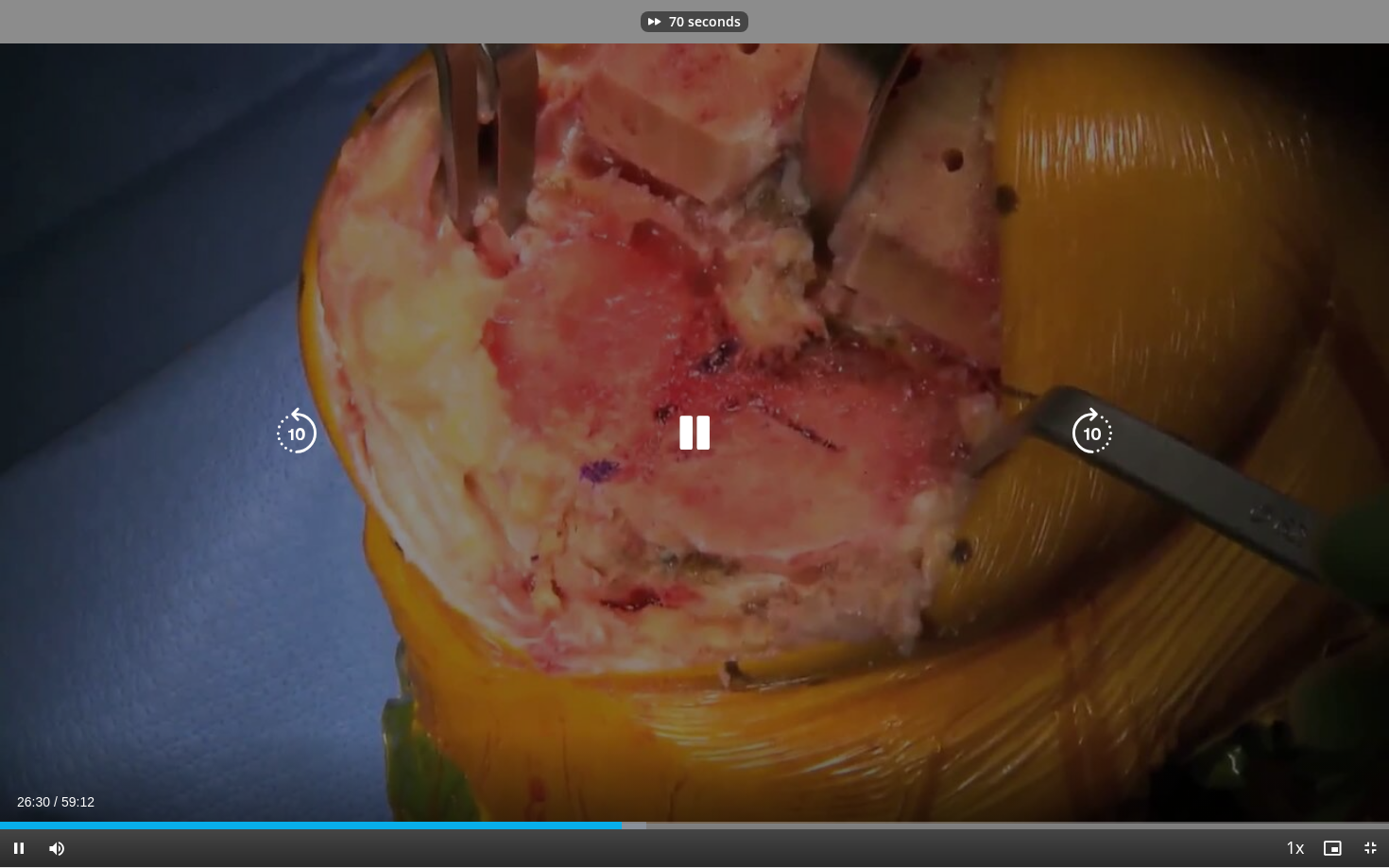 click at bounding box center (694, 434) 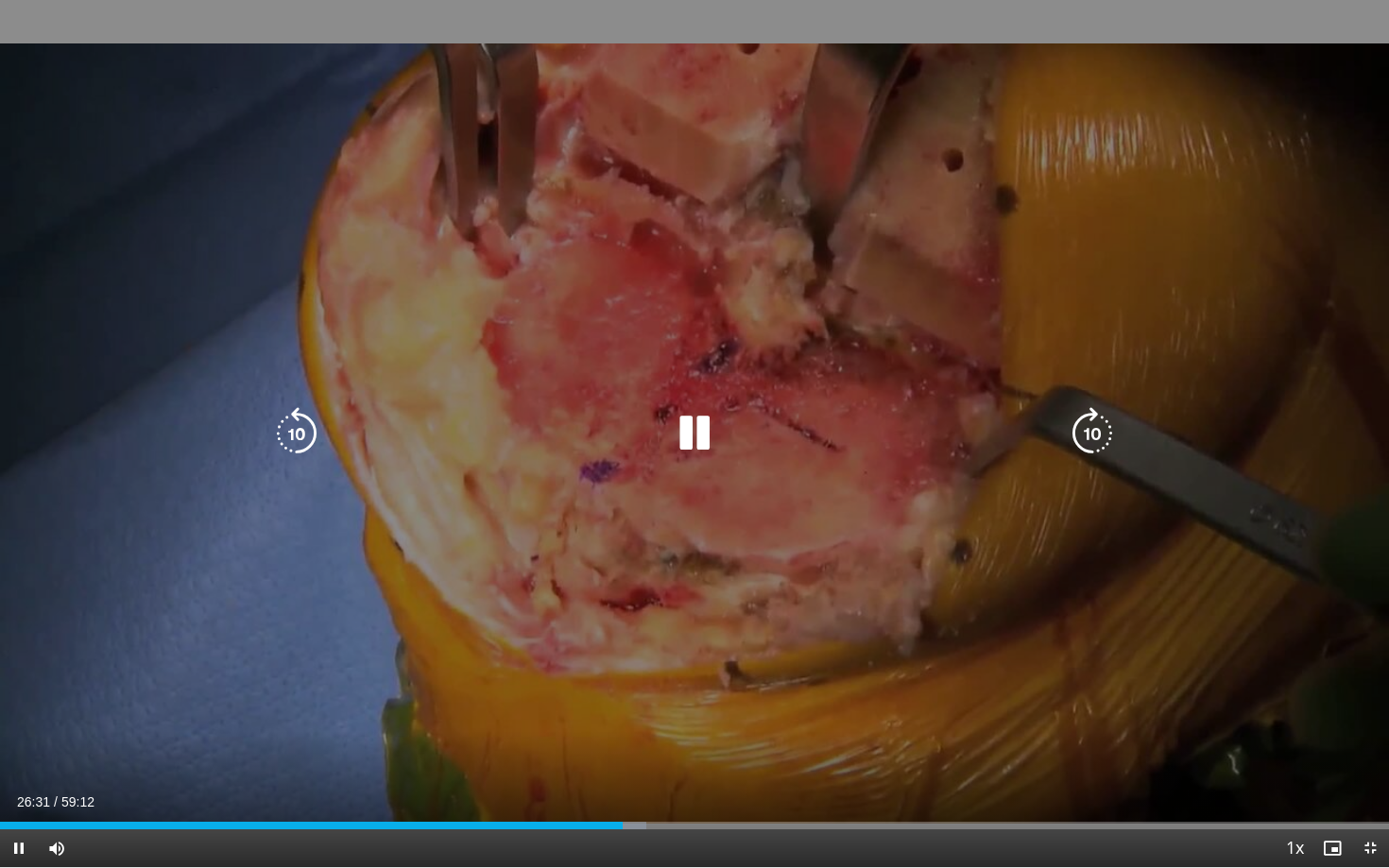 click at bounding box center [694, 434] 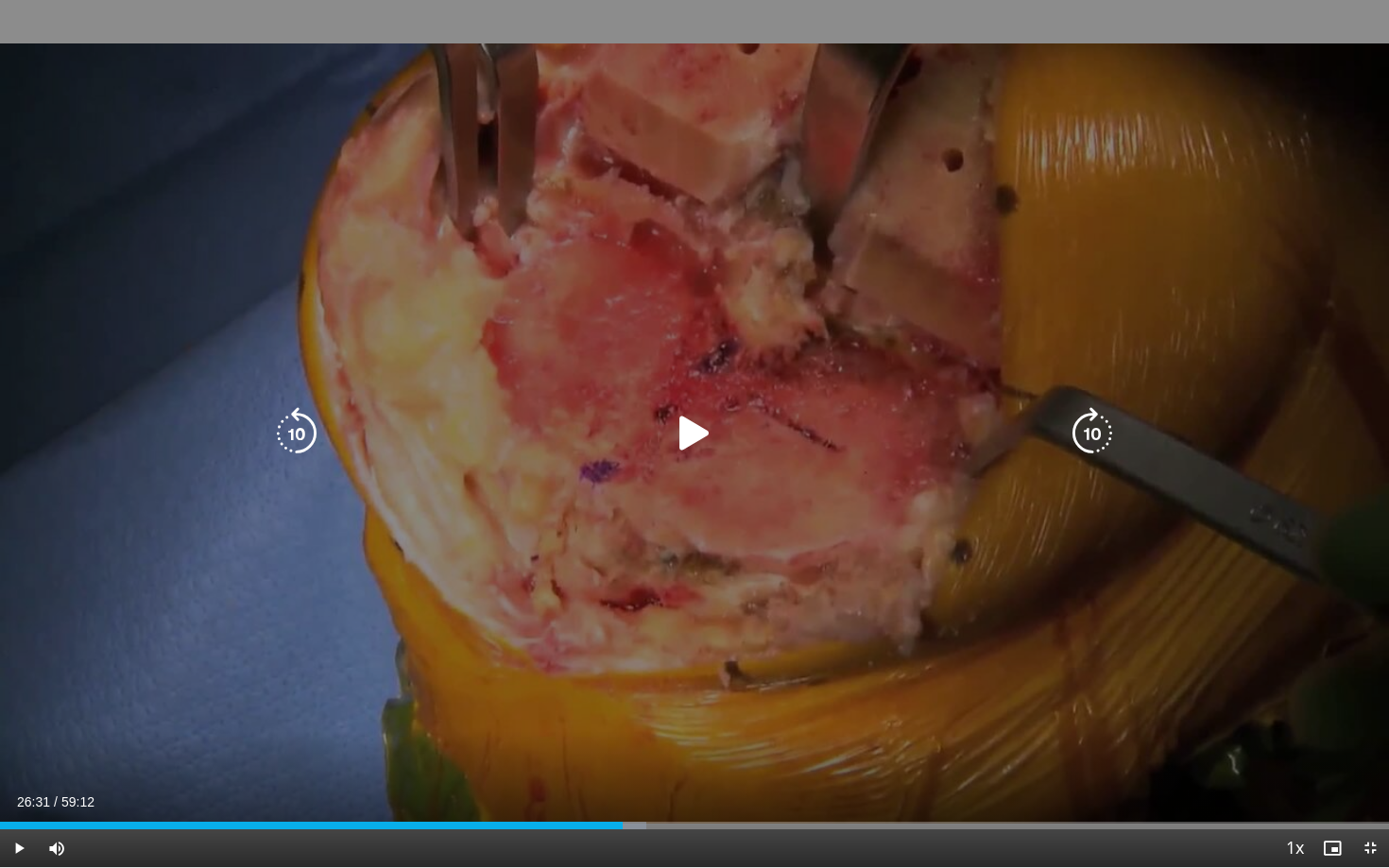 click at bounding box center [694, 434] 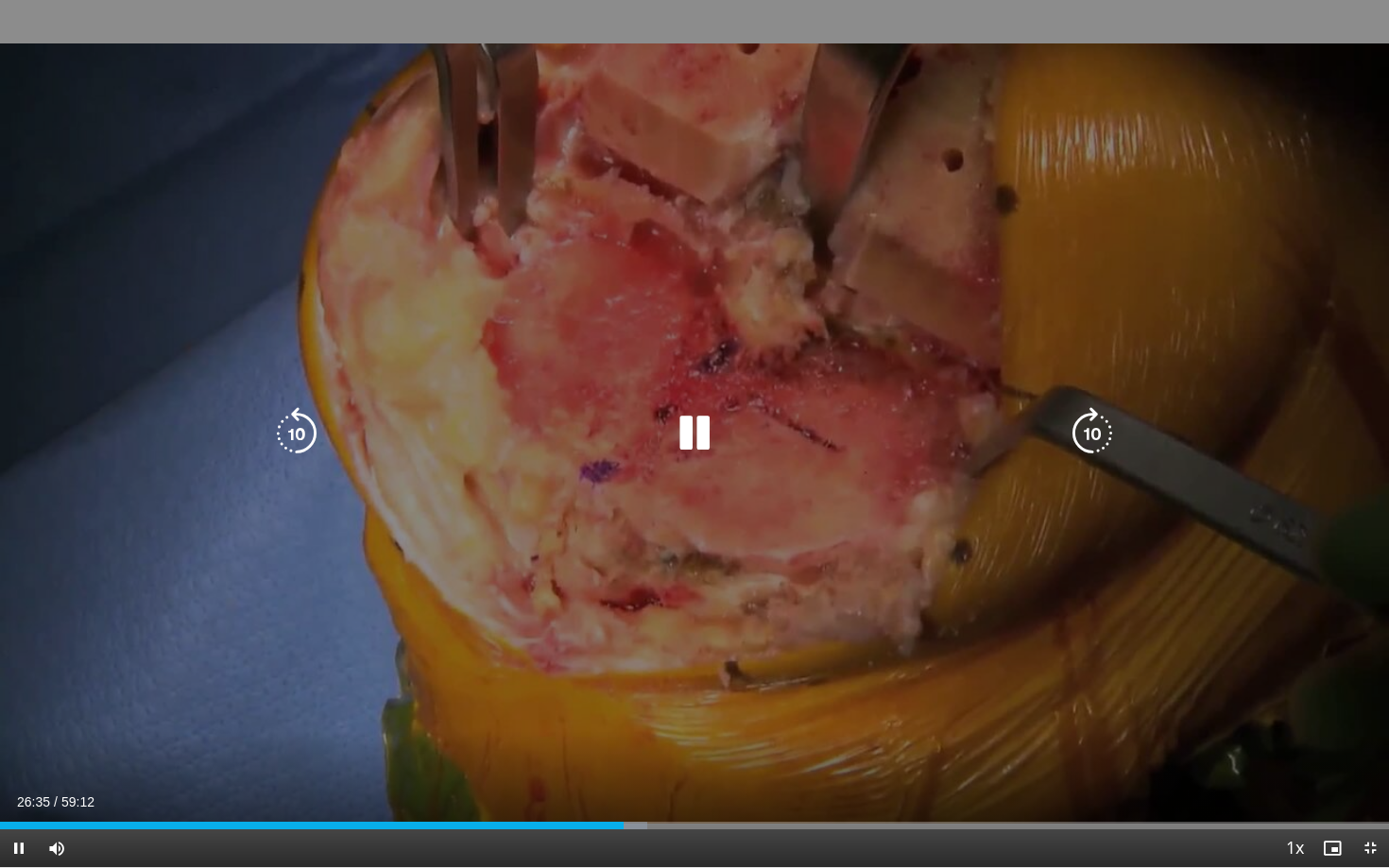 click at bounding box center (694, 434) 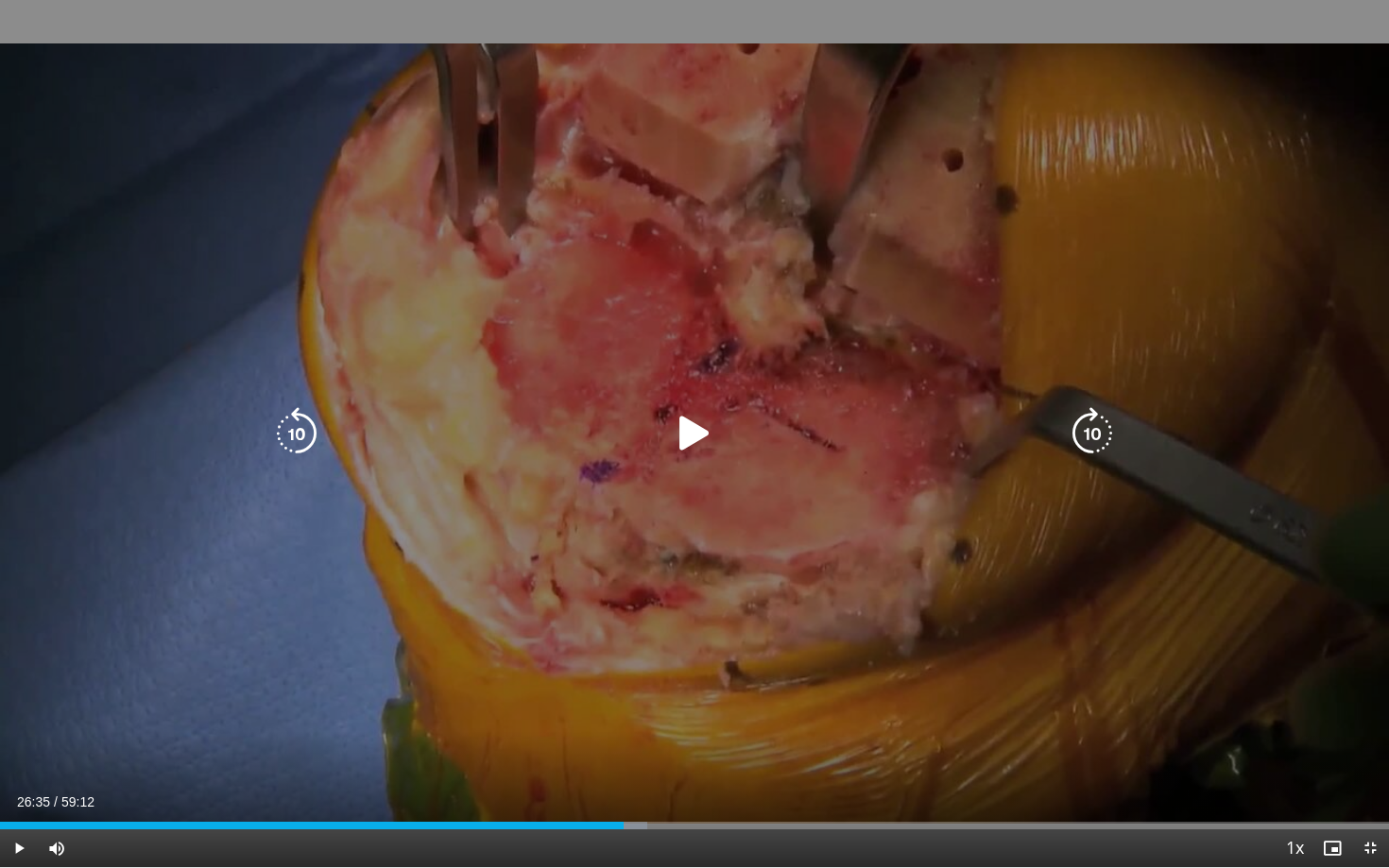 click at bounding box center (694, 434) 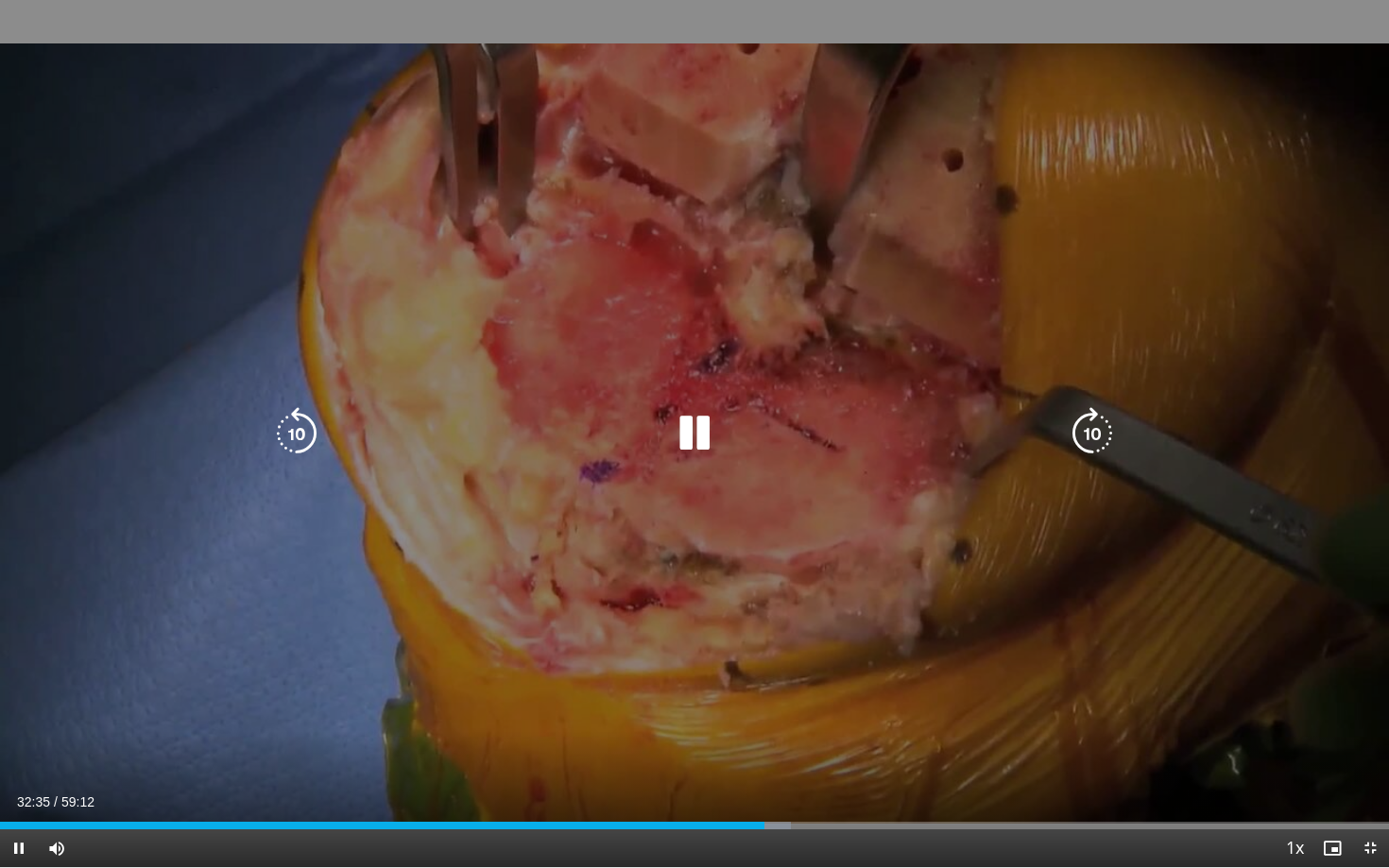 click at bounding box center [694, 434] 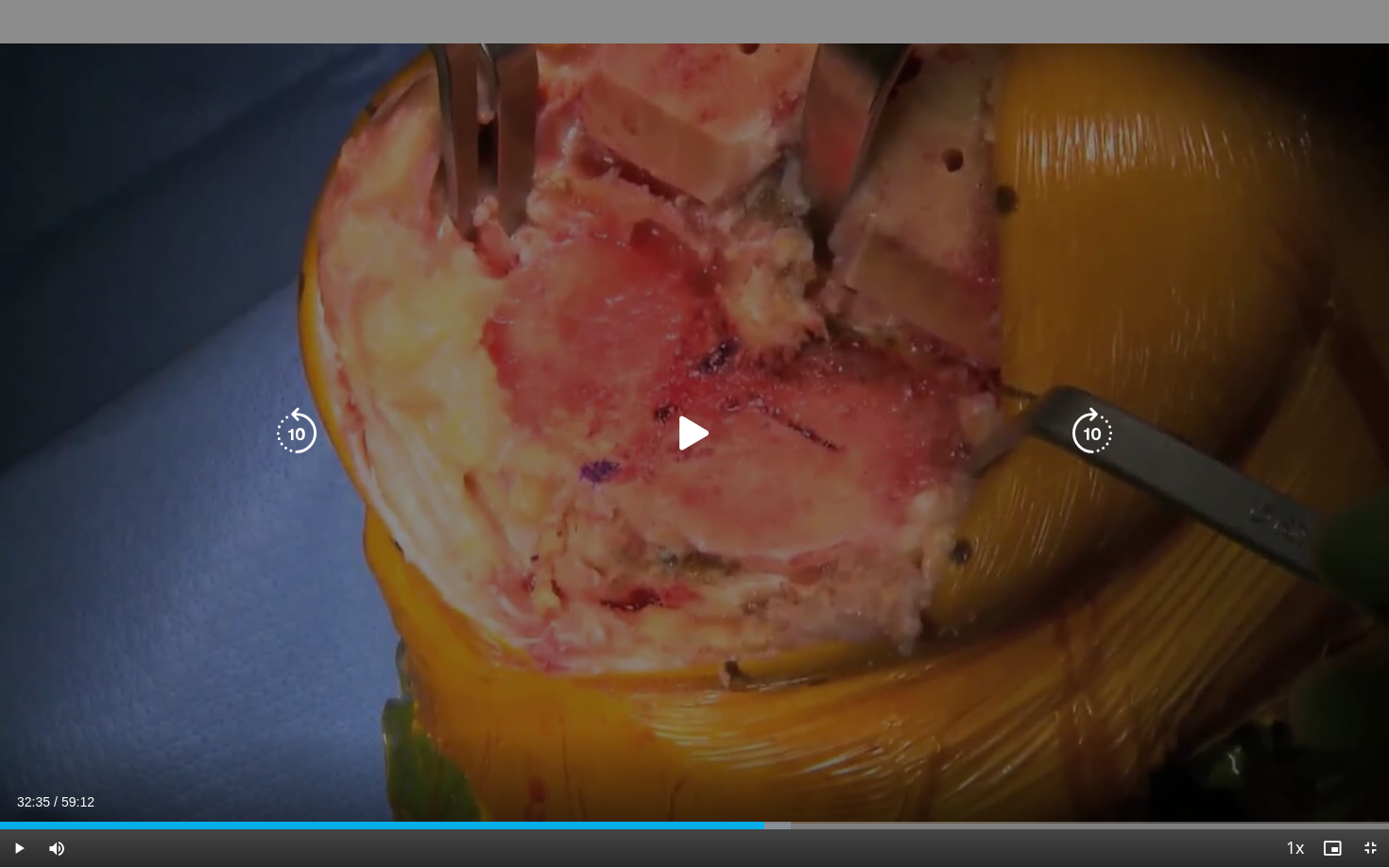 click at bounding box center [694, 434] 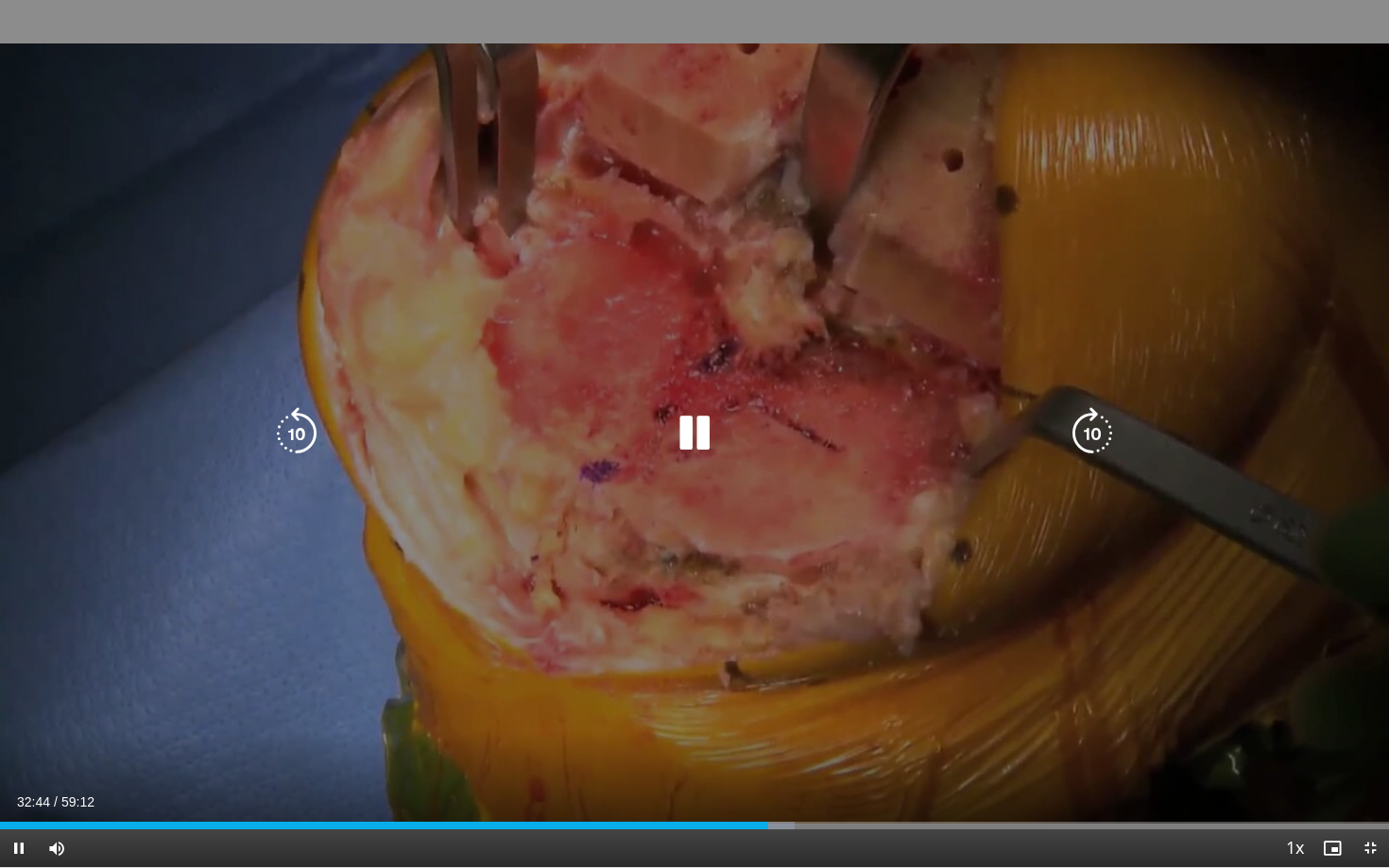 click on "70 seconds
Tap to unmute" at bounding box center [694, 434] 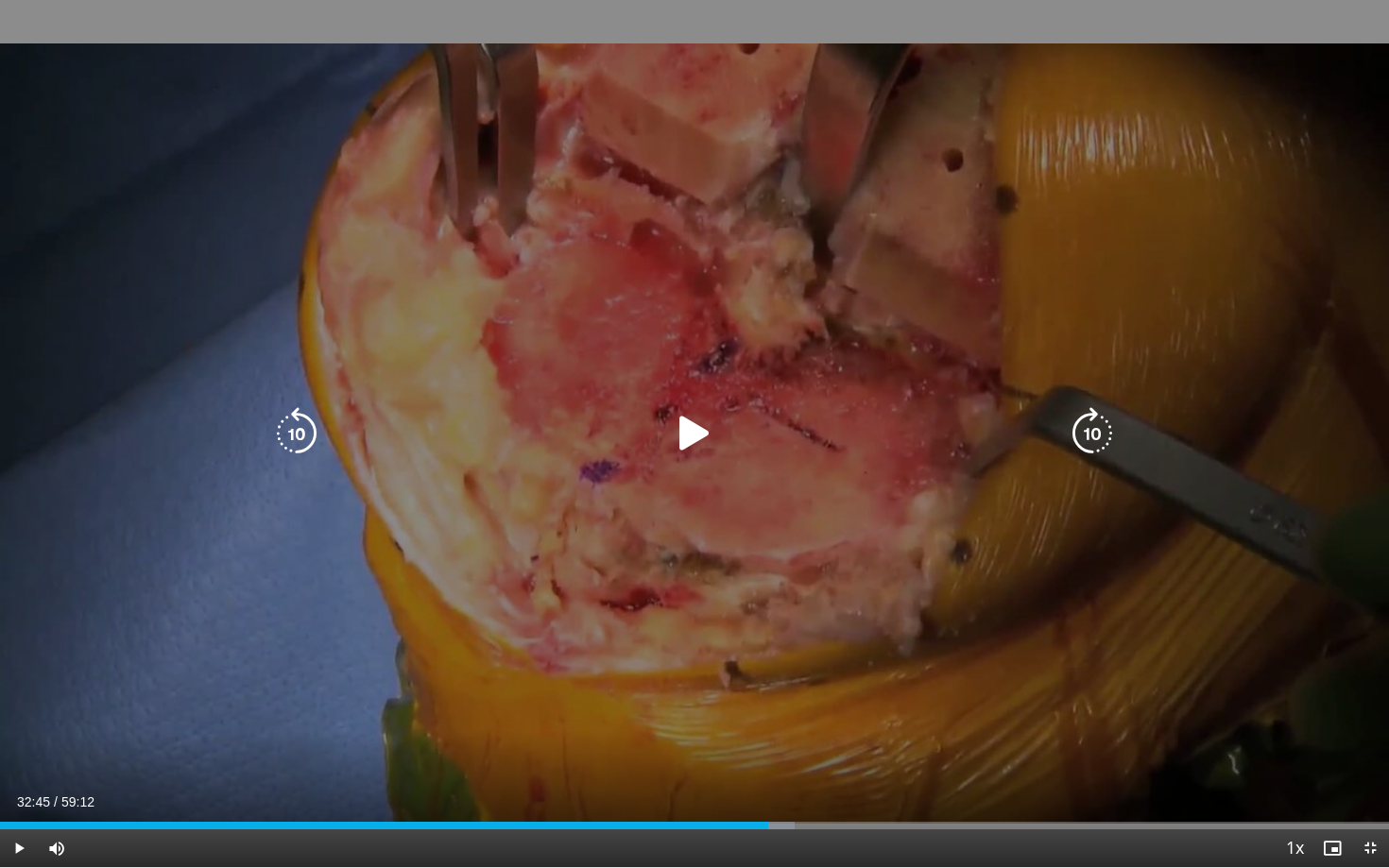 click at bounding box center [694, 434] 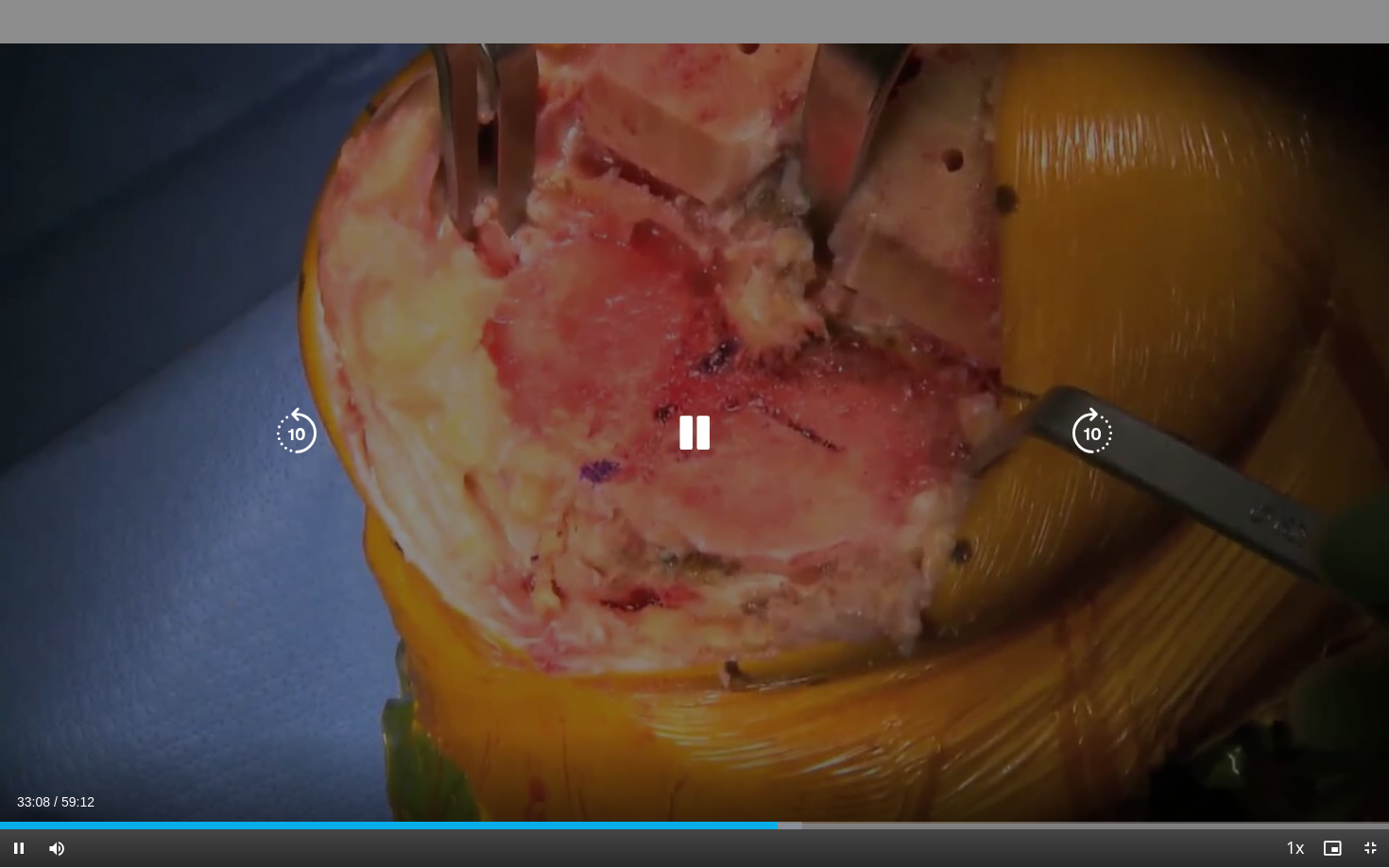 click at bounding box center [694, 434] 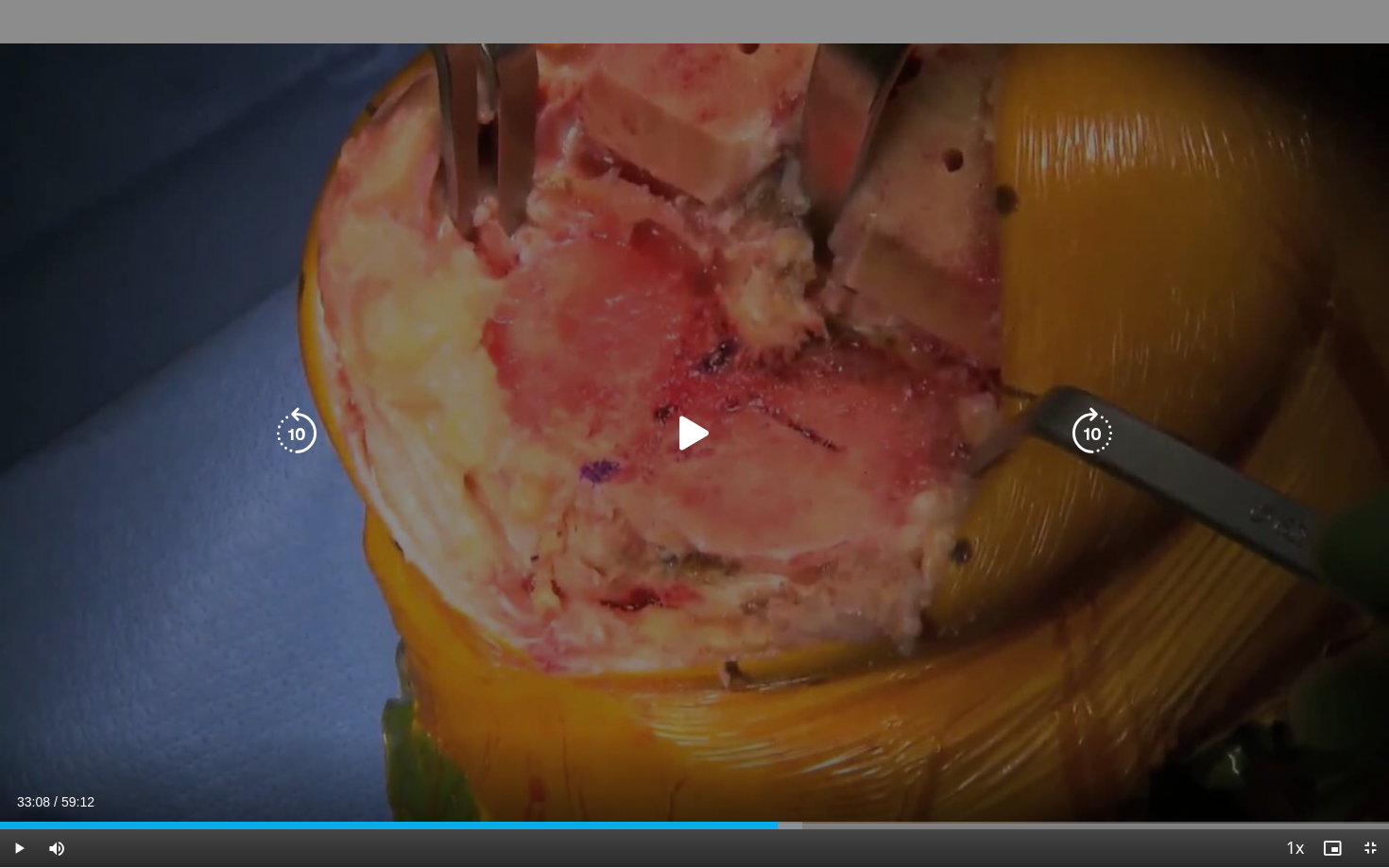 click at bounding box center [694, 434] 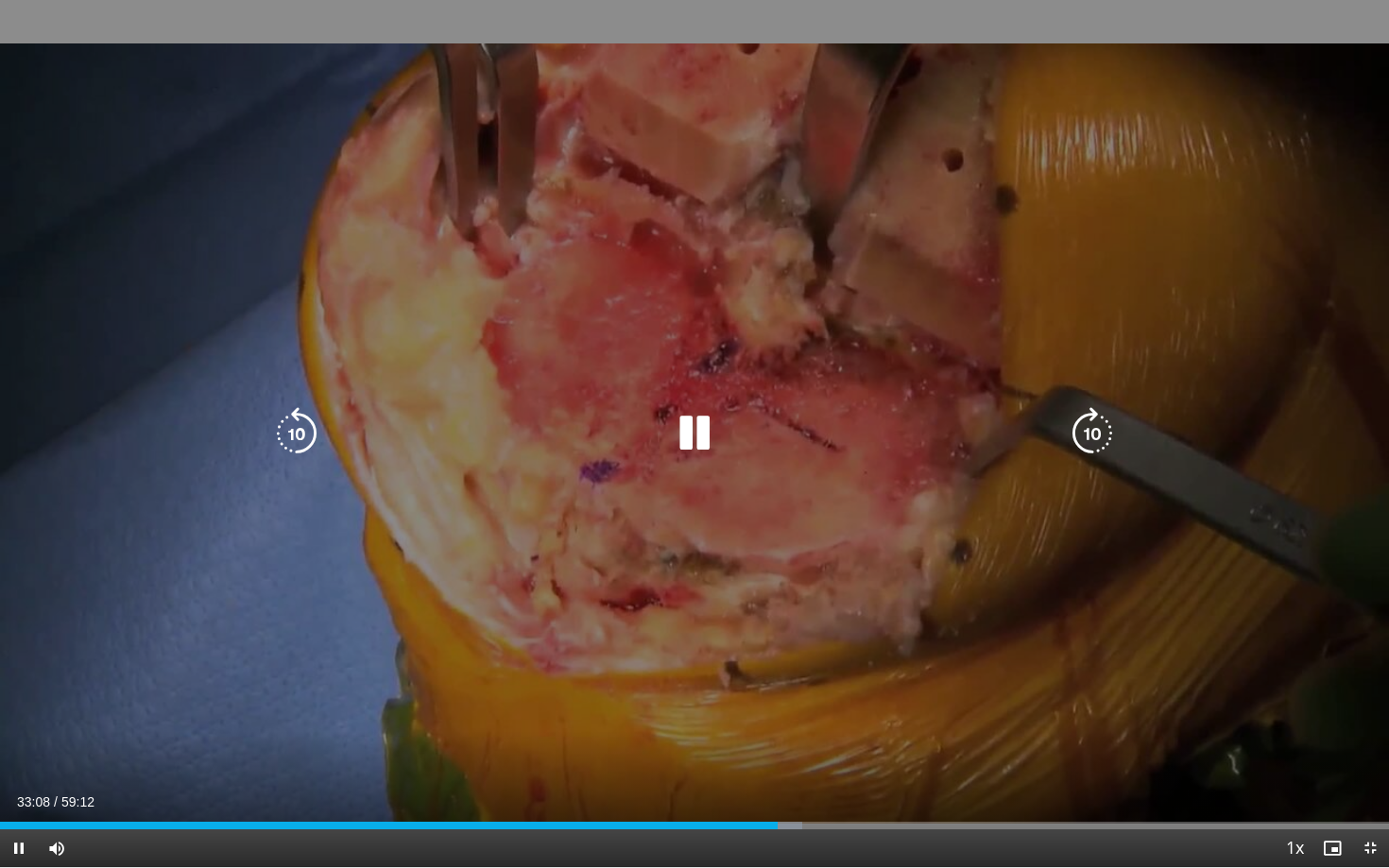 click at bounding box center [694, 434] 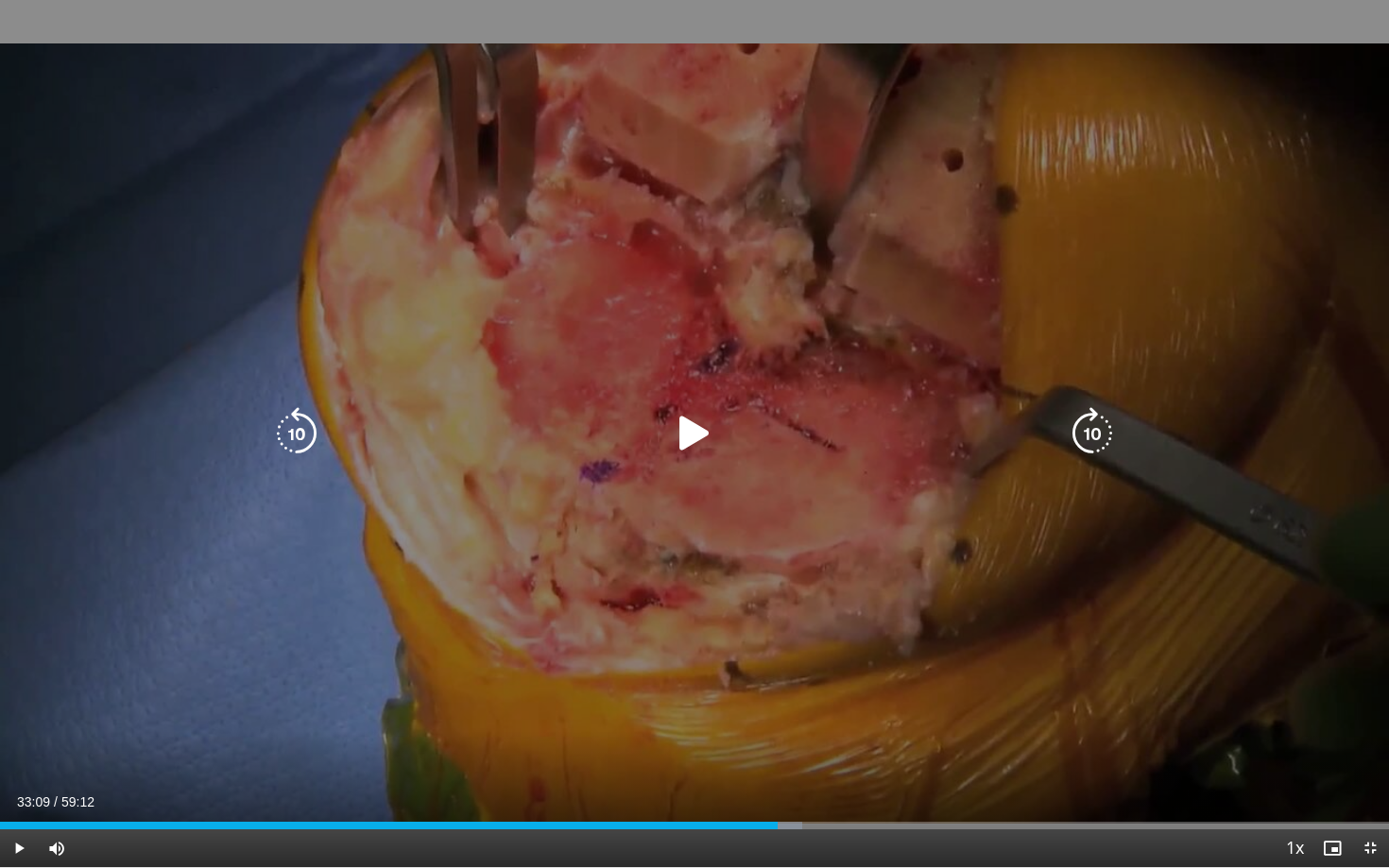 click at bounding box center (297, 434) 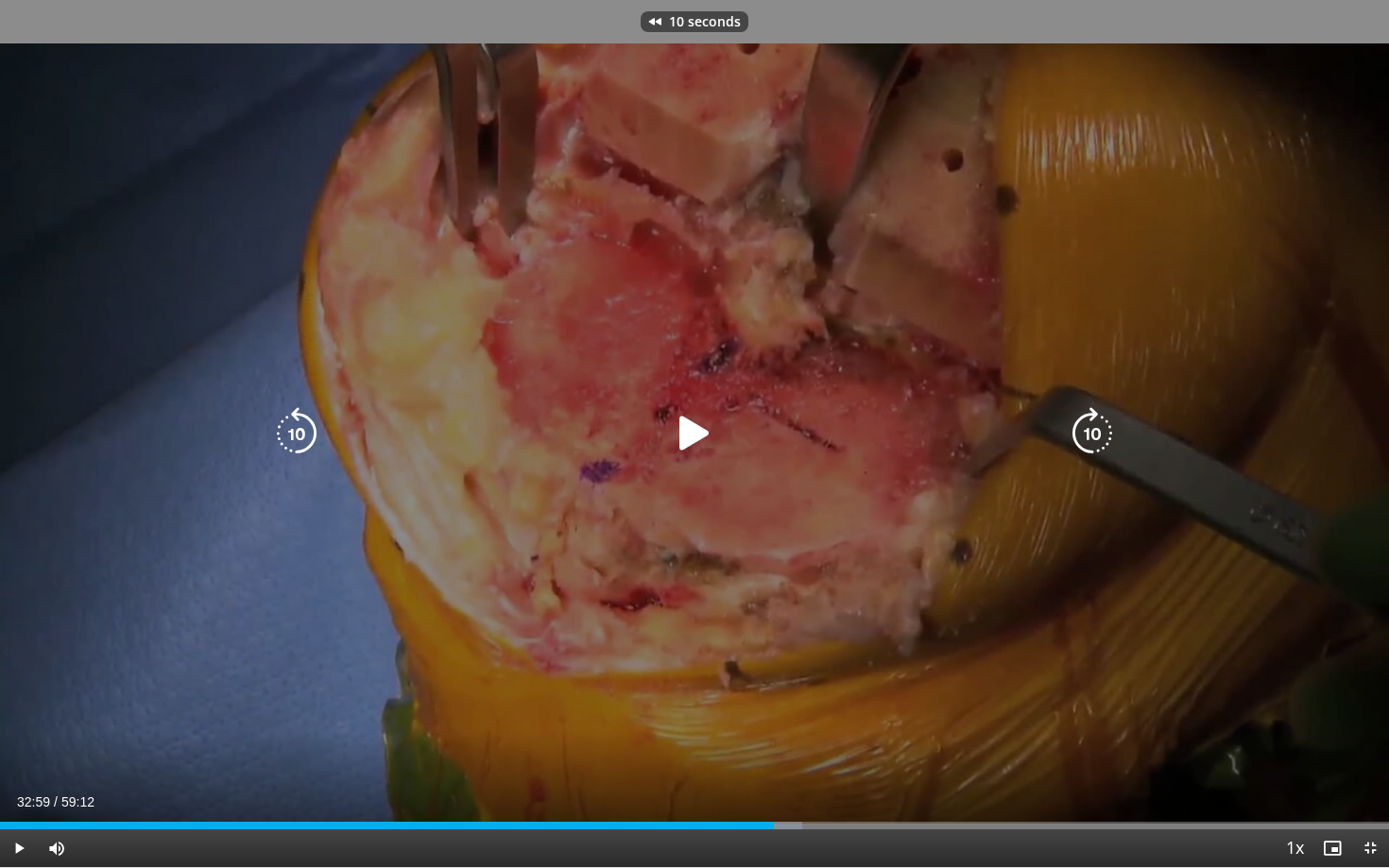 click at bounding box center (694, 434) 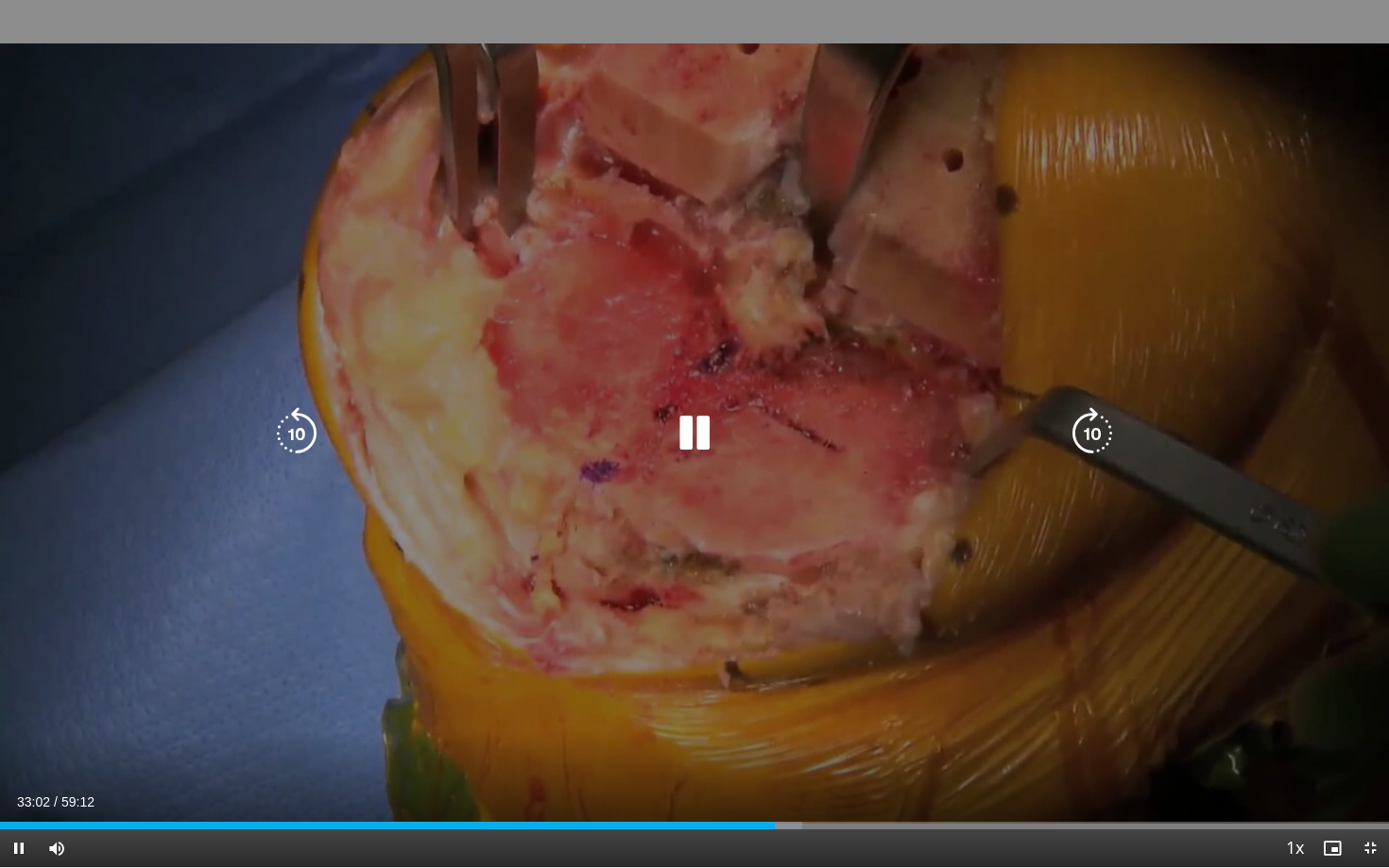 click at bounding box center (694, 434) 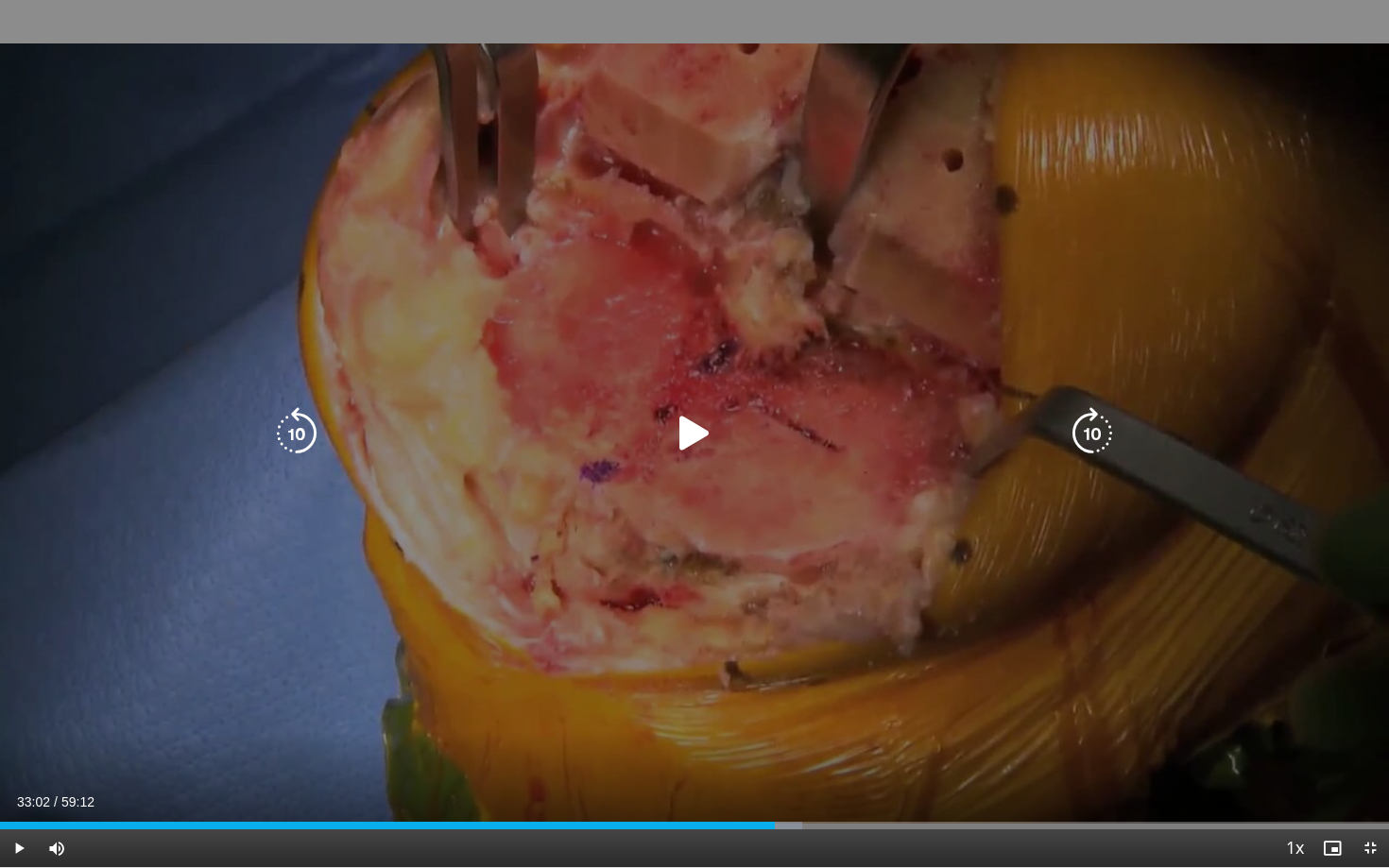 click at bounding box center [694, 434] 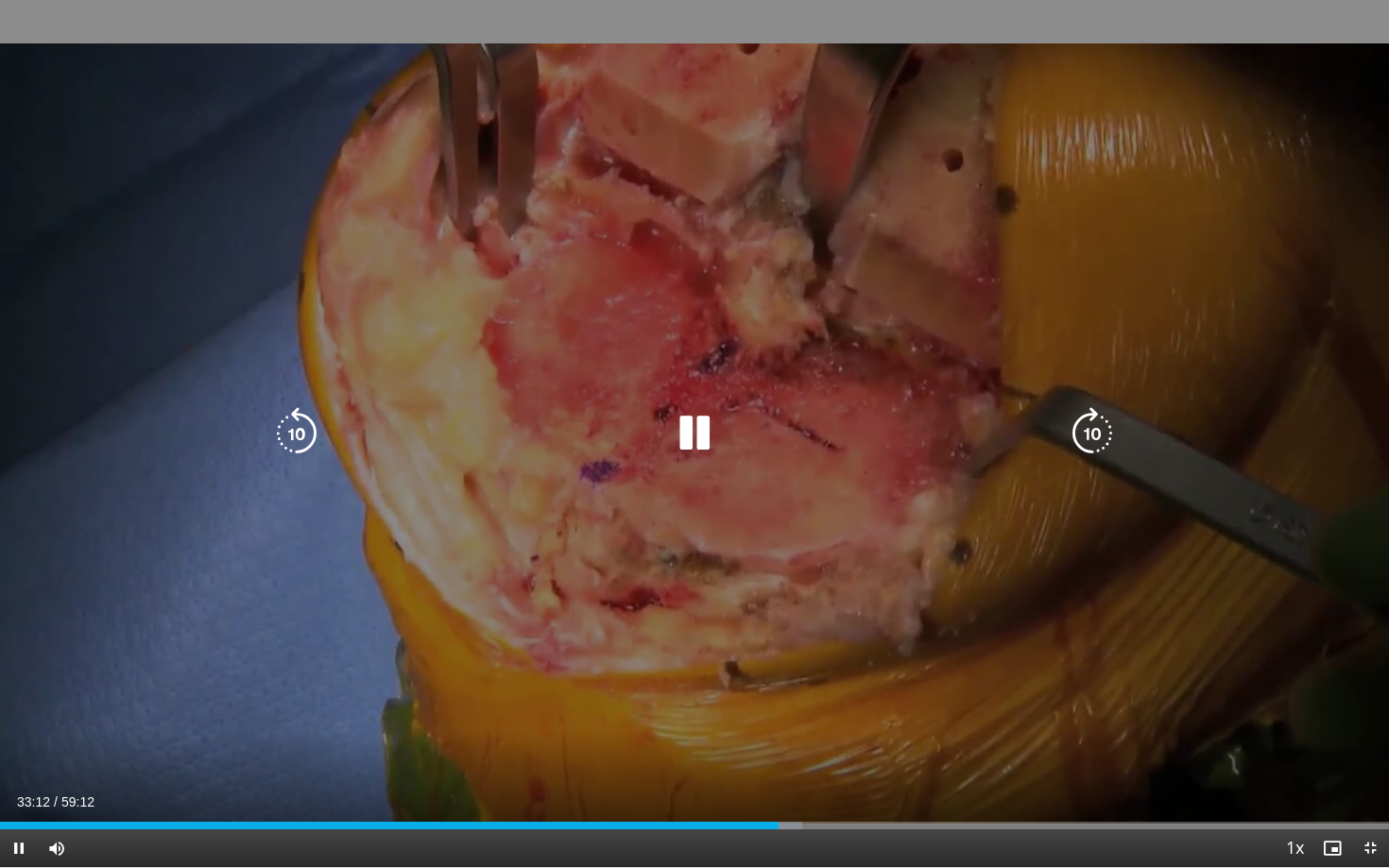click at bounding box center (694, 434) 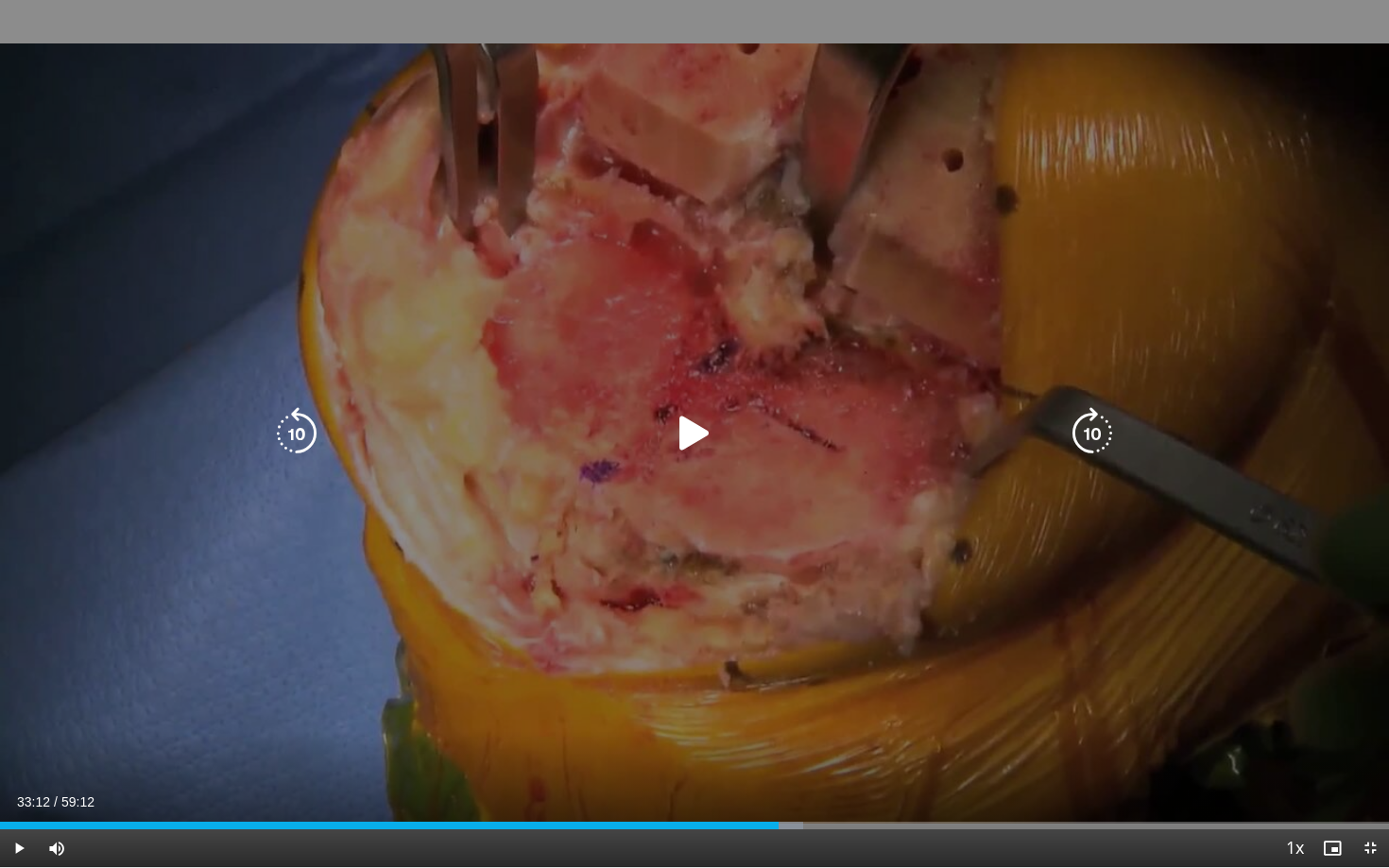 click at bounding box center [694, 434] 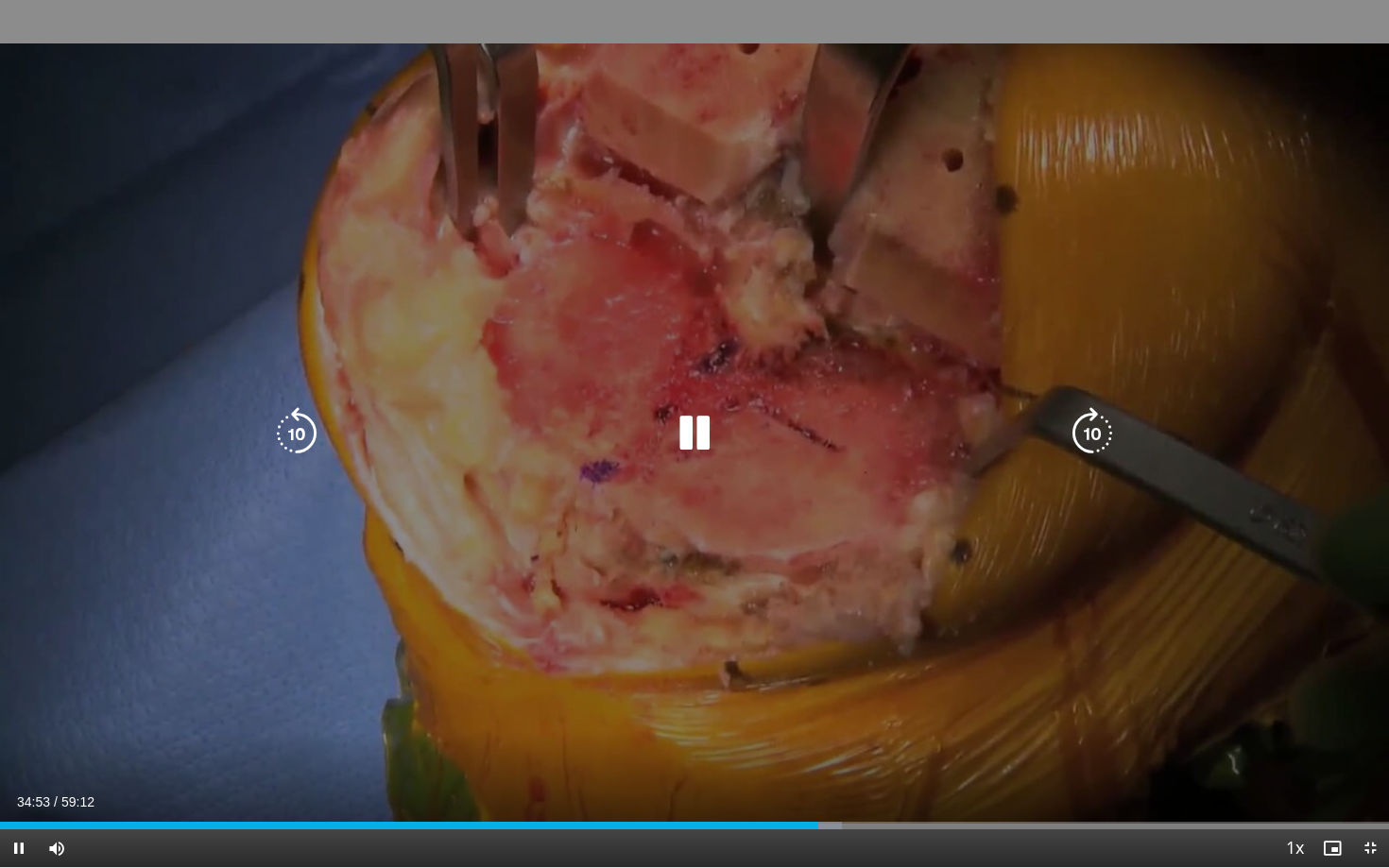 click at bounding box center (694, 434) 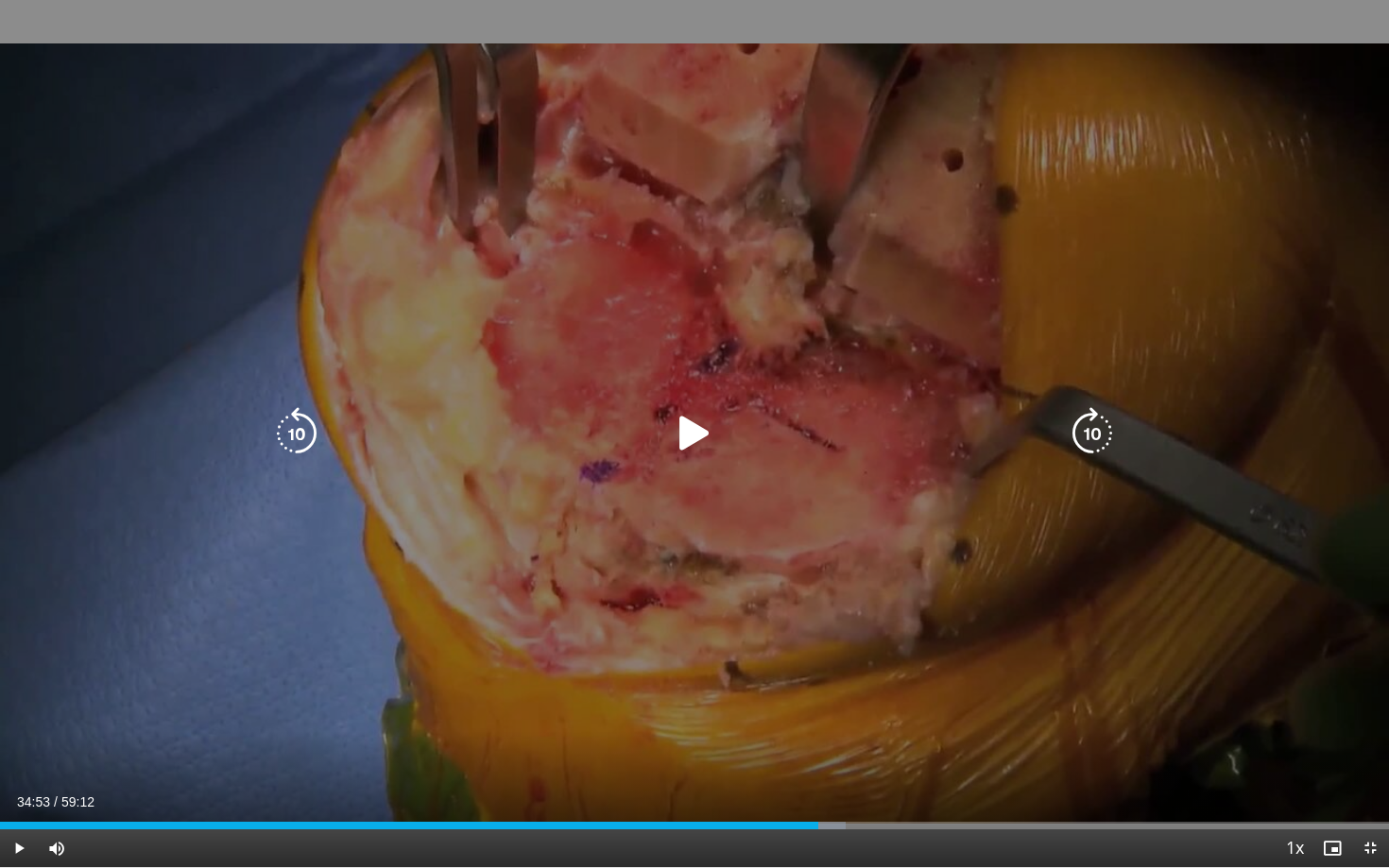 click at bounding box center (694, 434) 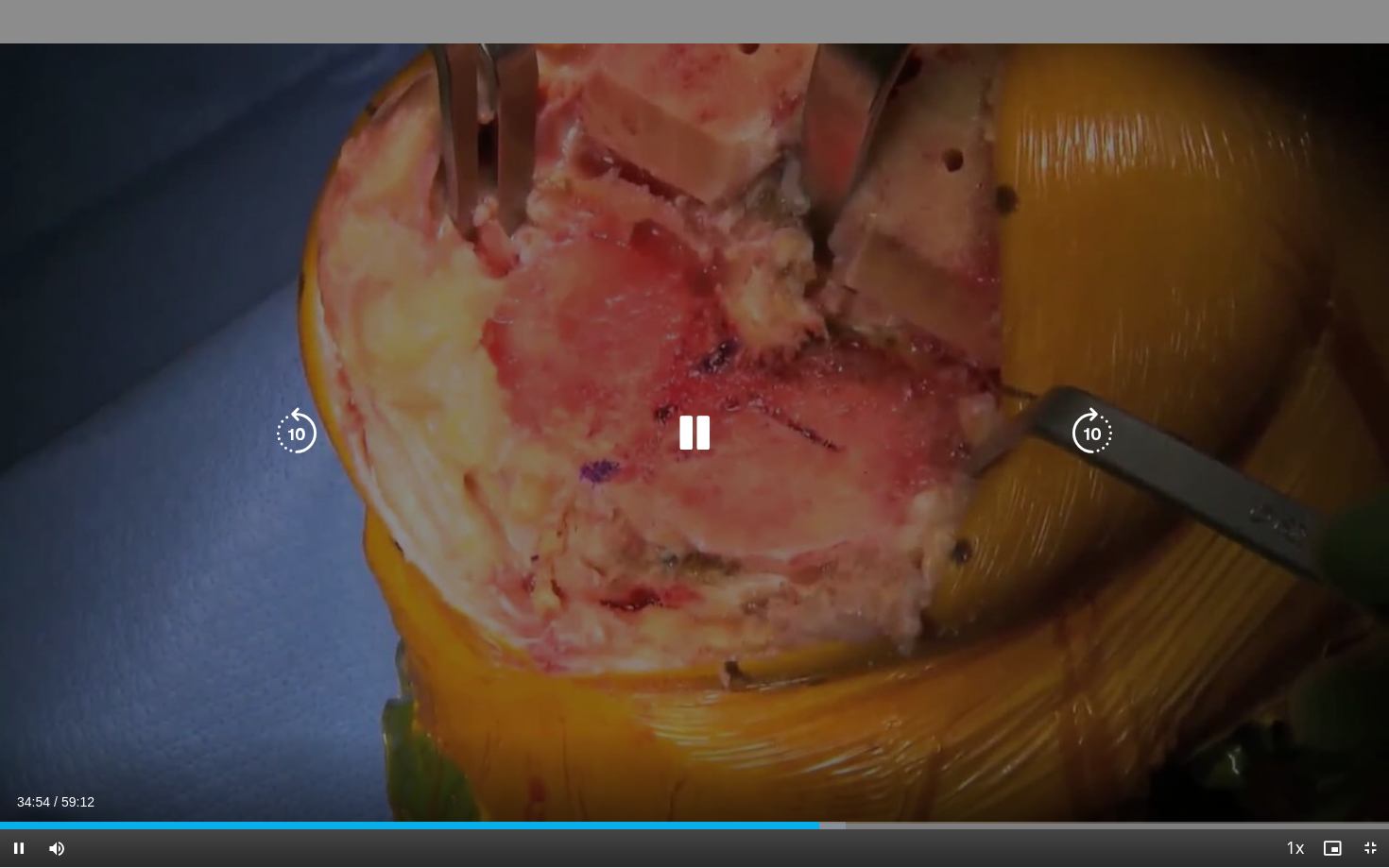 click at bounding box center (694, 434) 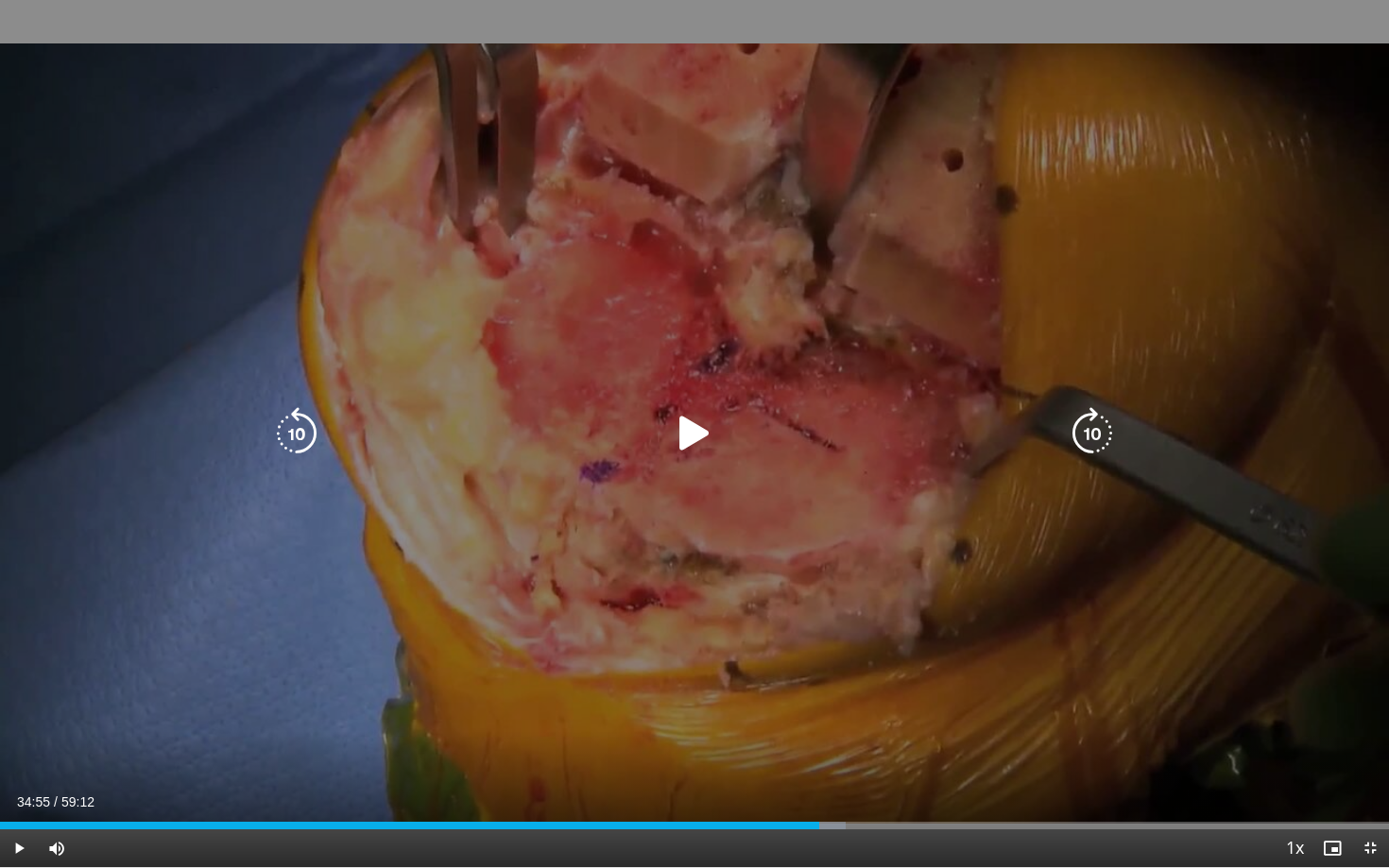 click at bounding box center [694, 434] 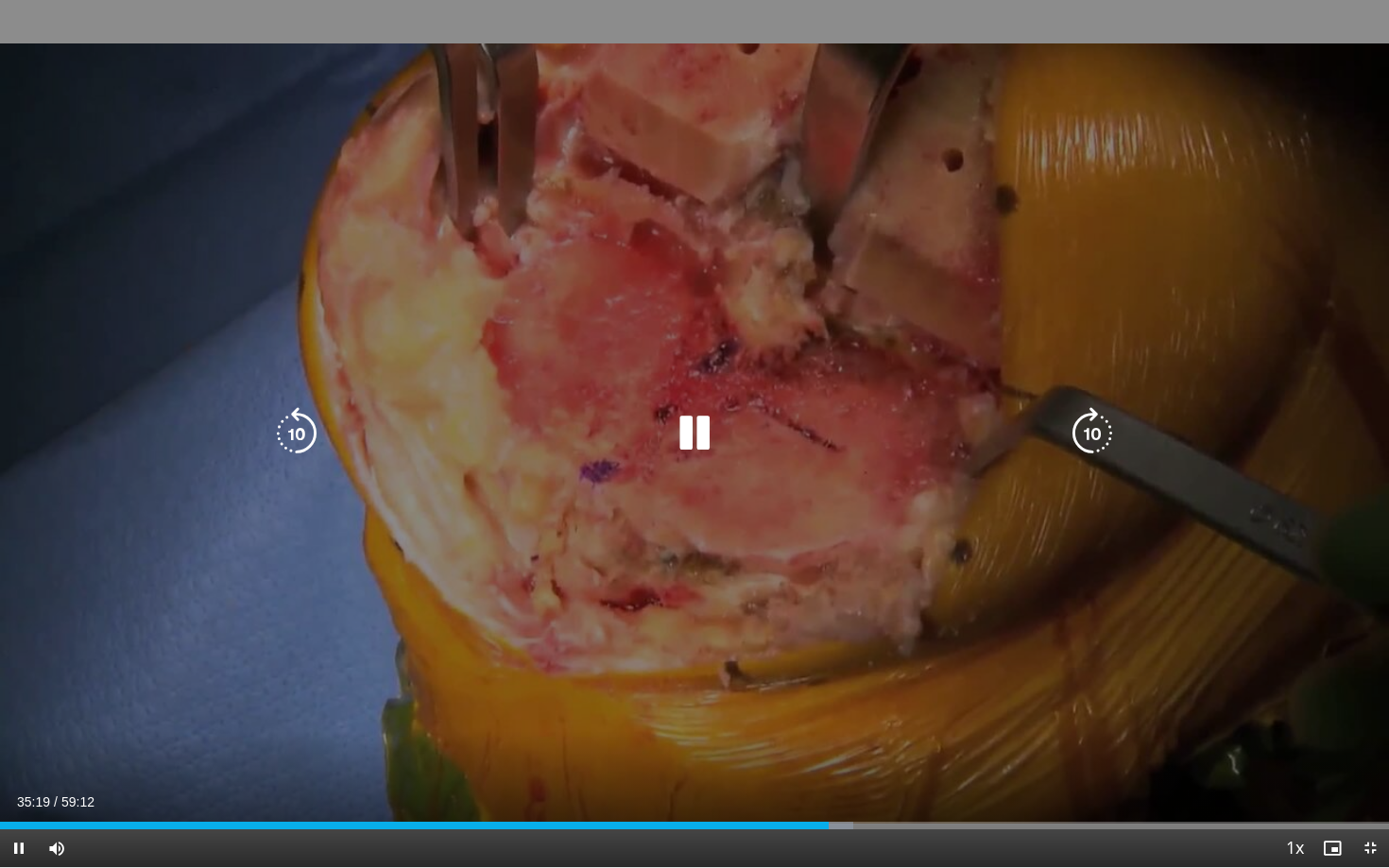 click at bounding box center [694, 434] 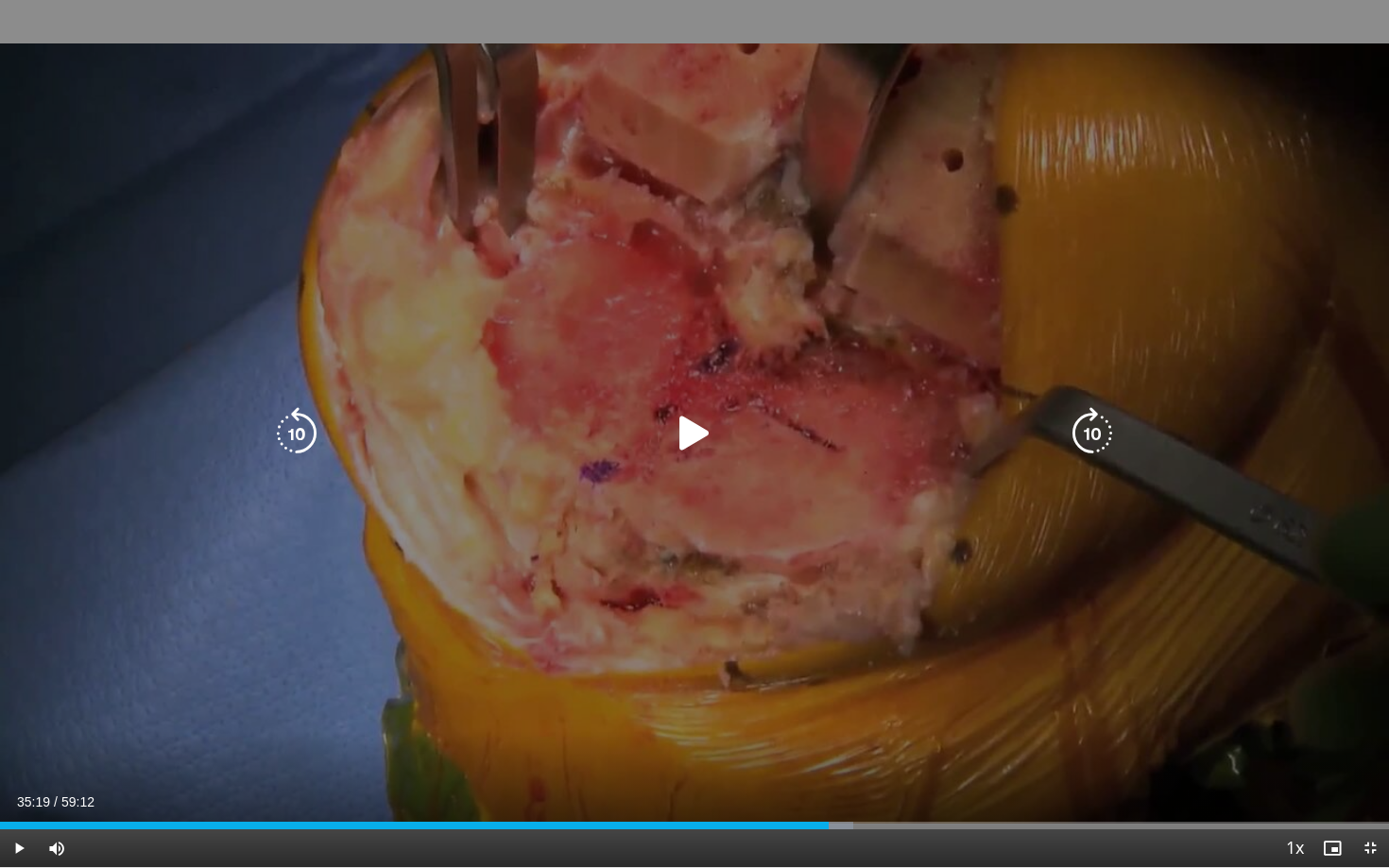 click at bounding box center [694, 434] 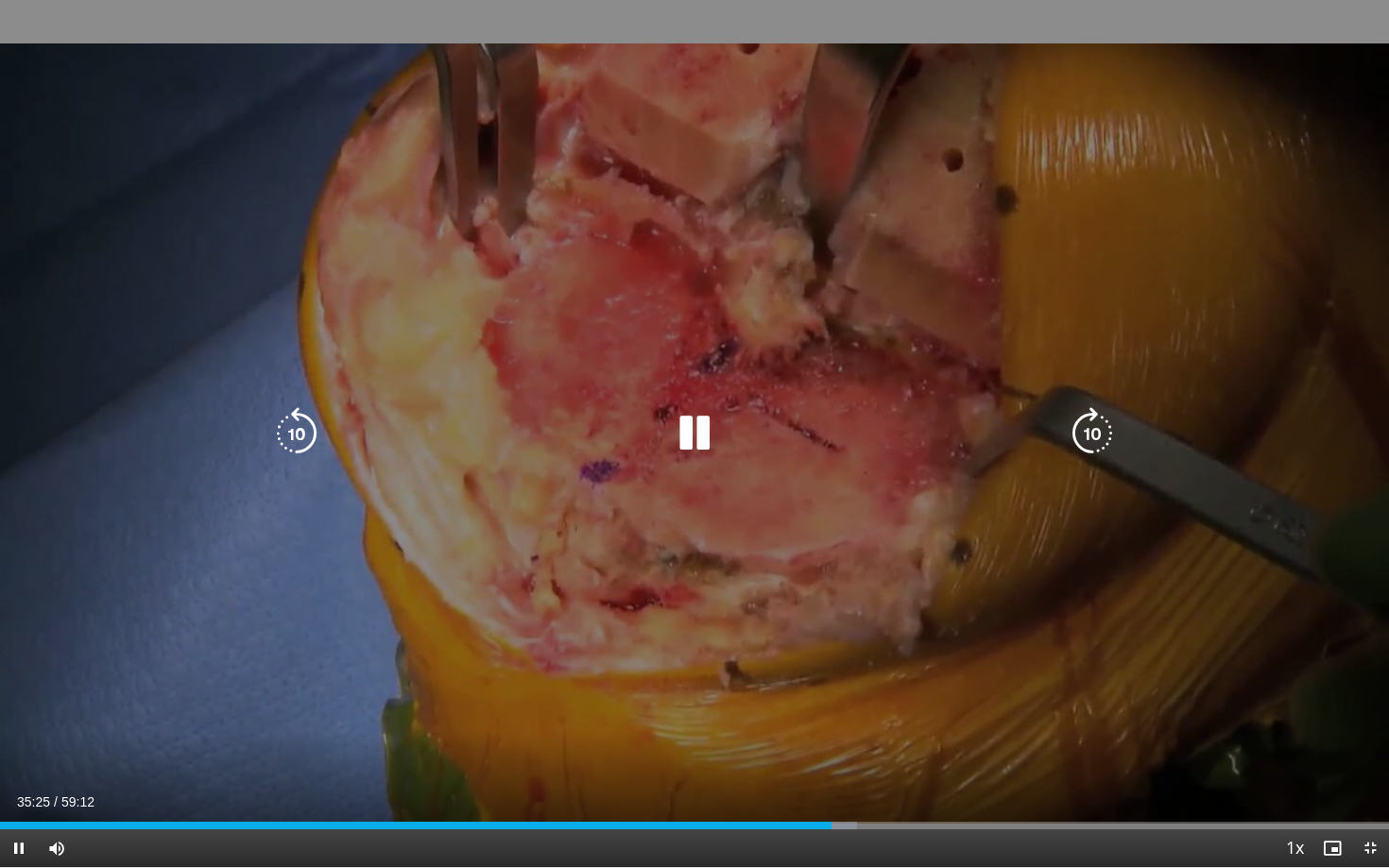 click at bounding box center (694, 434) 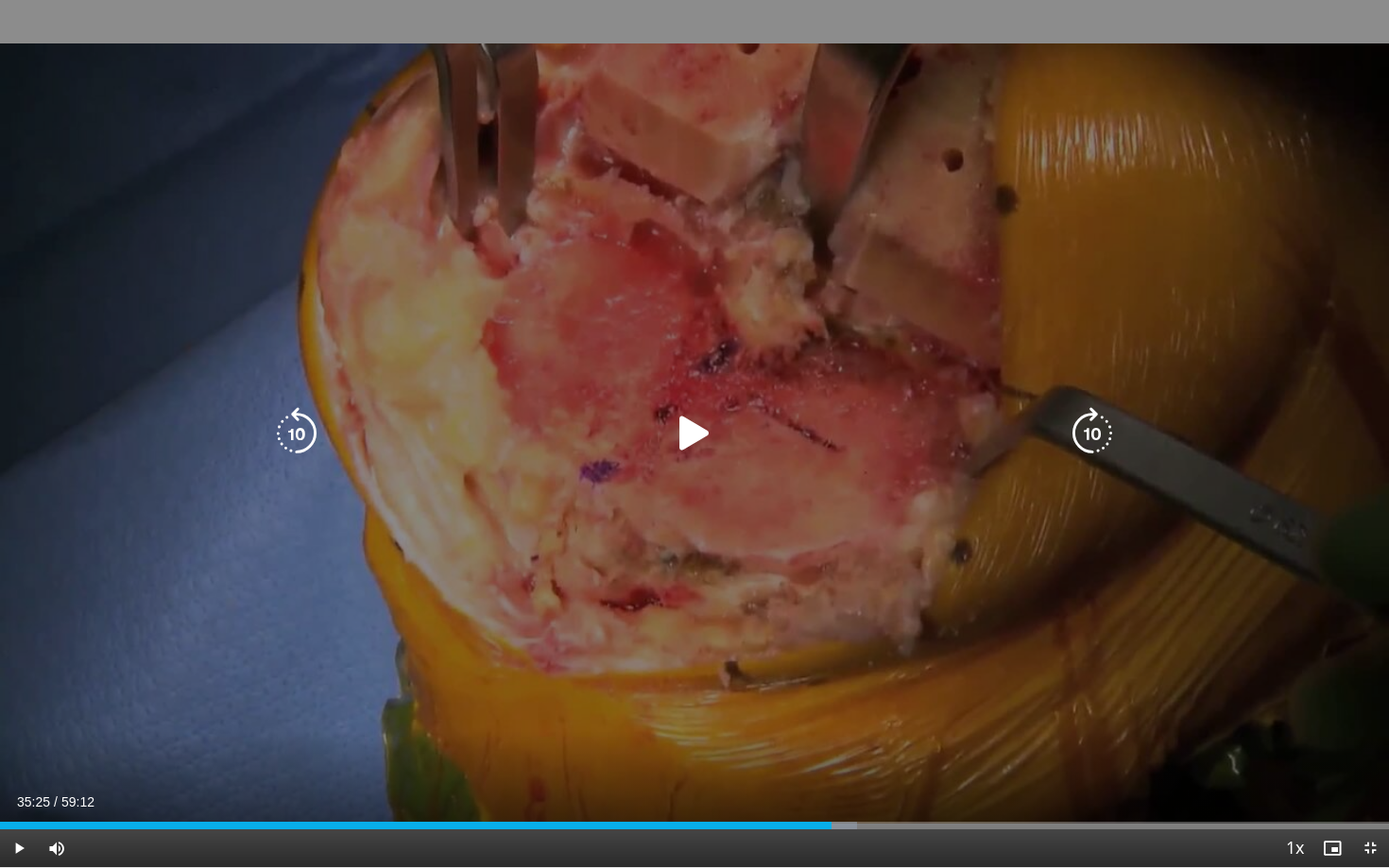 click at bounding box center (694, 434) 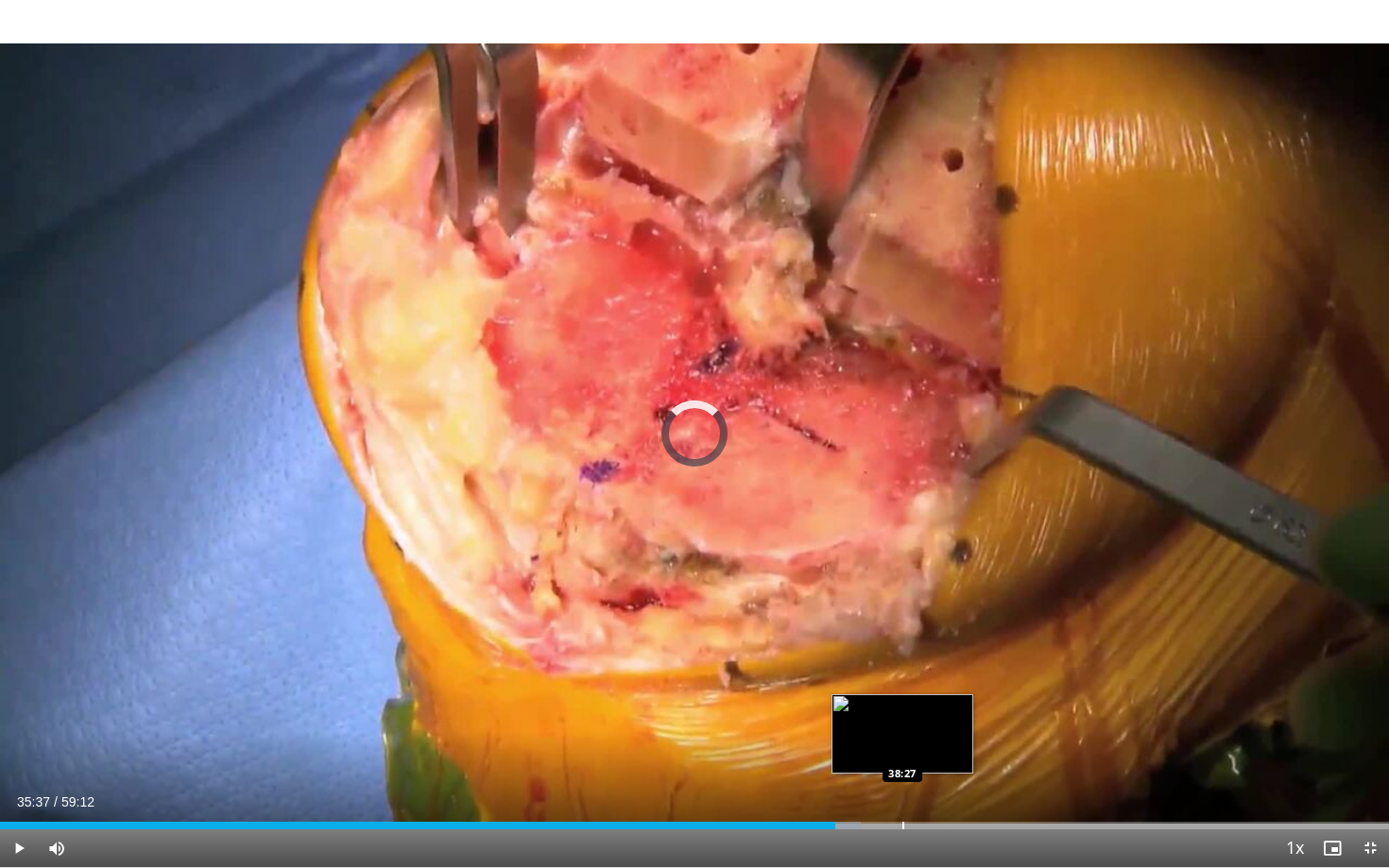 click at bounding box center (903, 825) 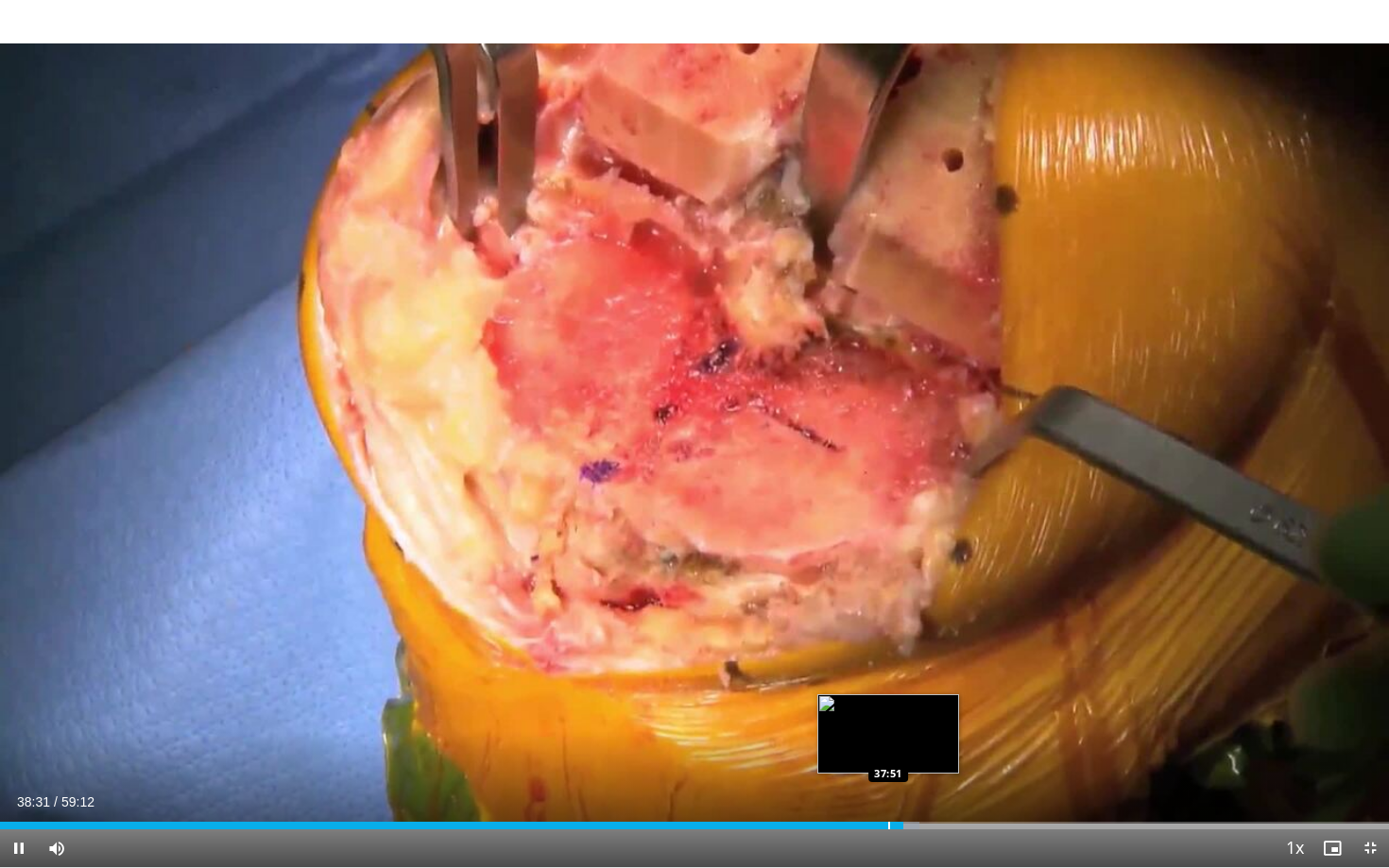 click at bounding box center (889, 825) 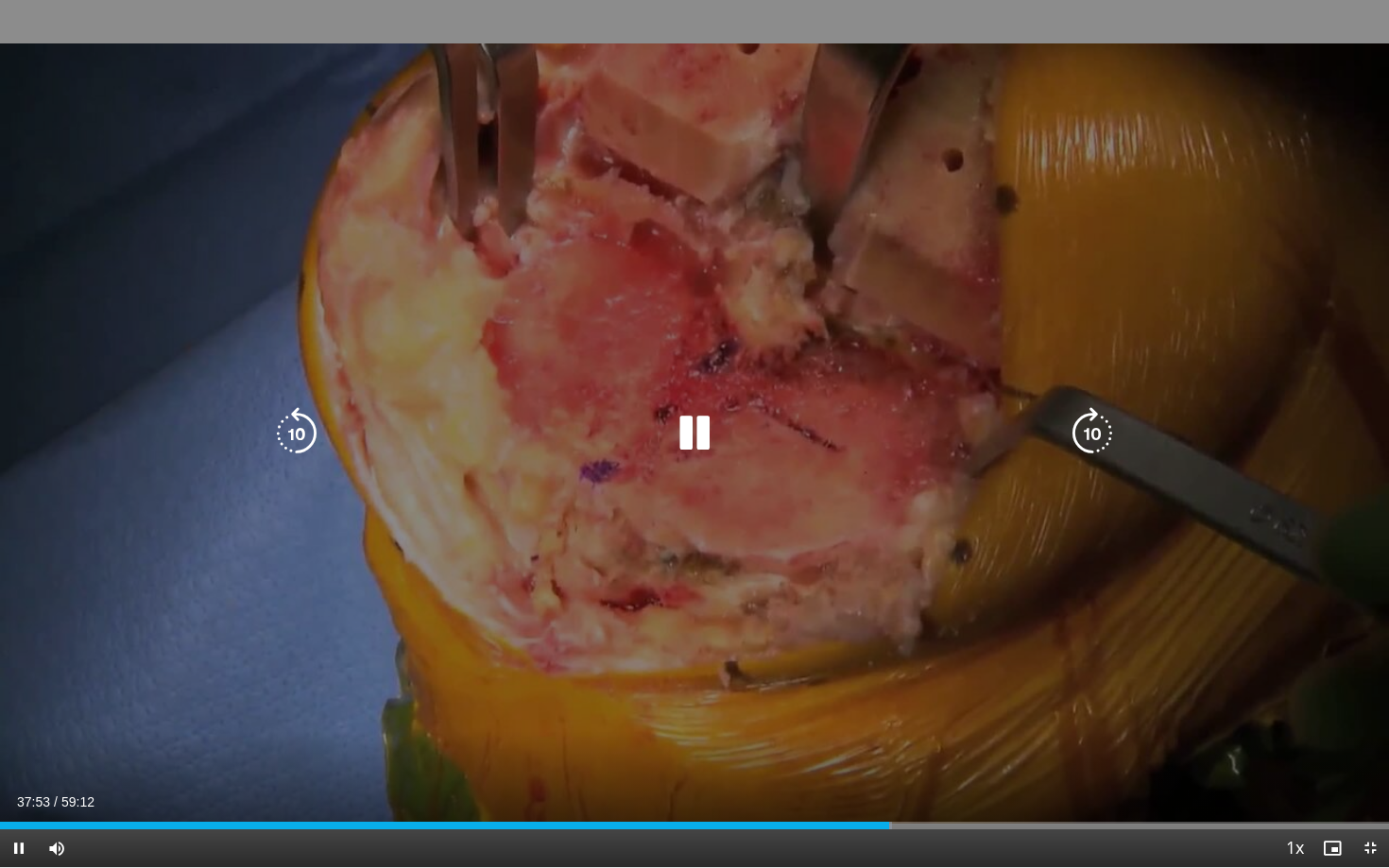 click at bounding box center (1092, 434) 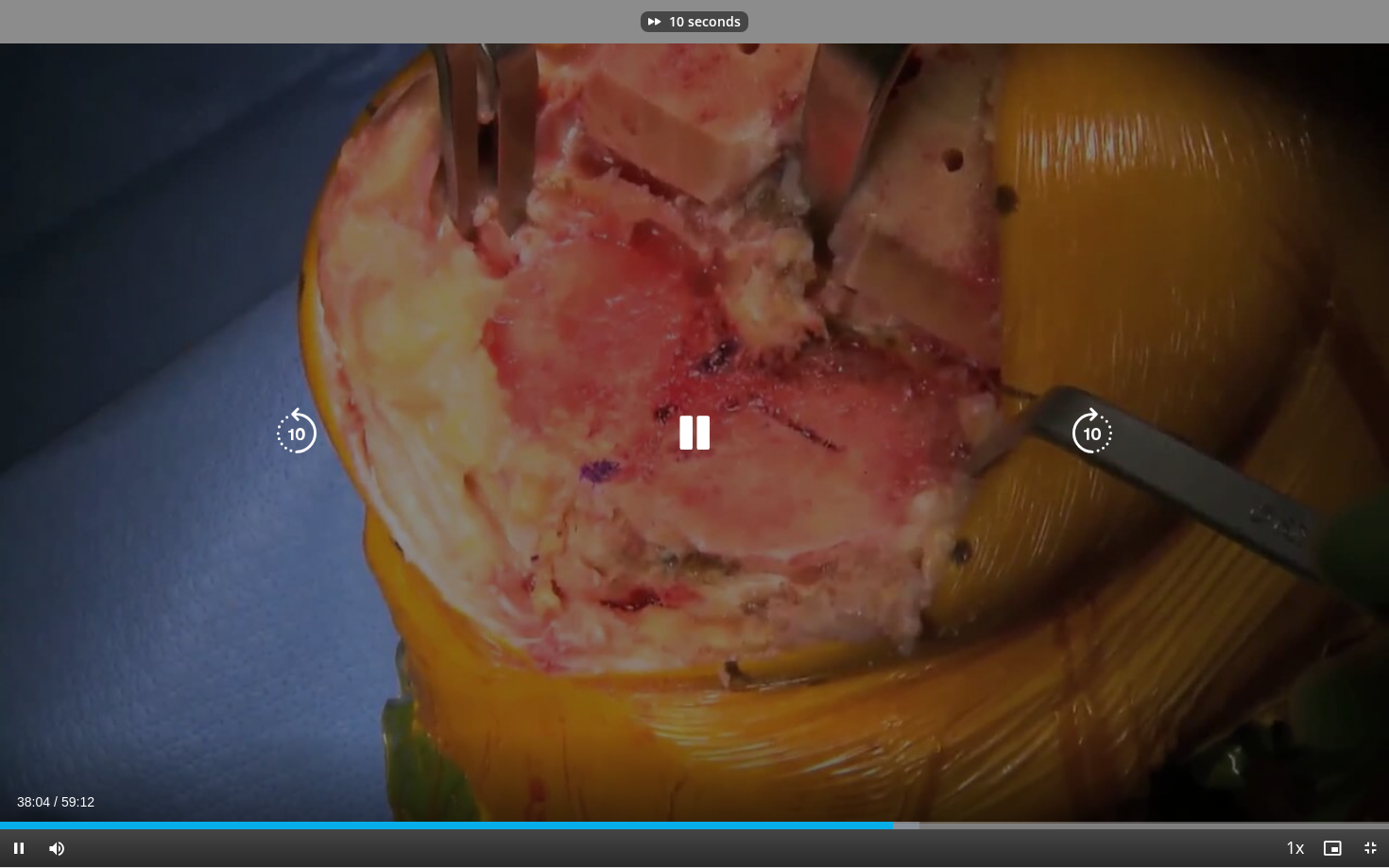 click at bounding box center (1092, 434) 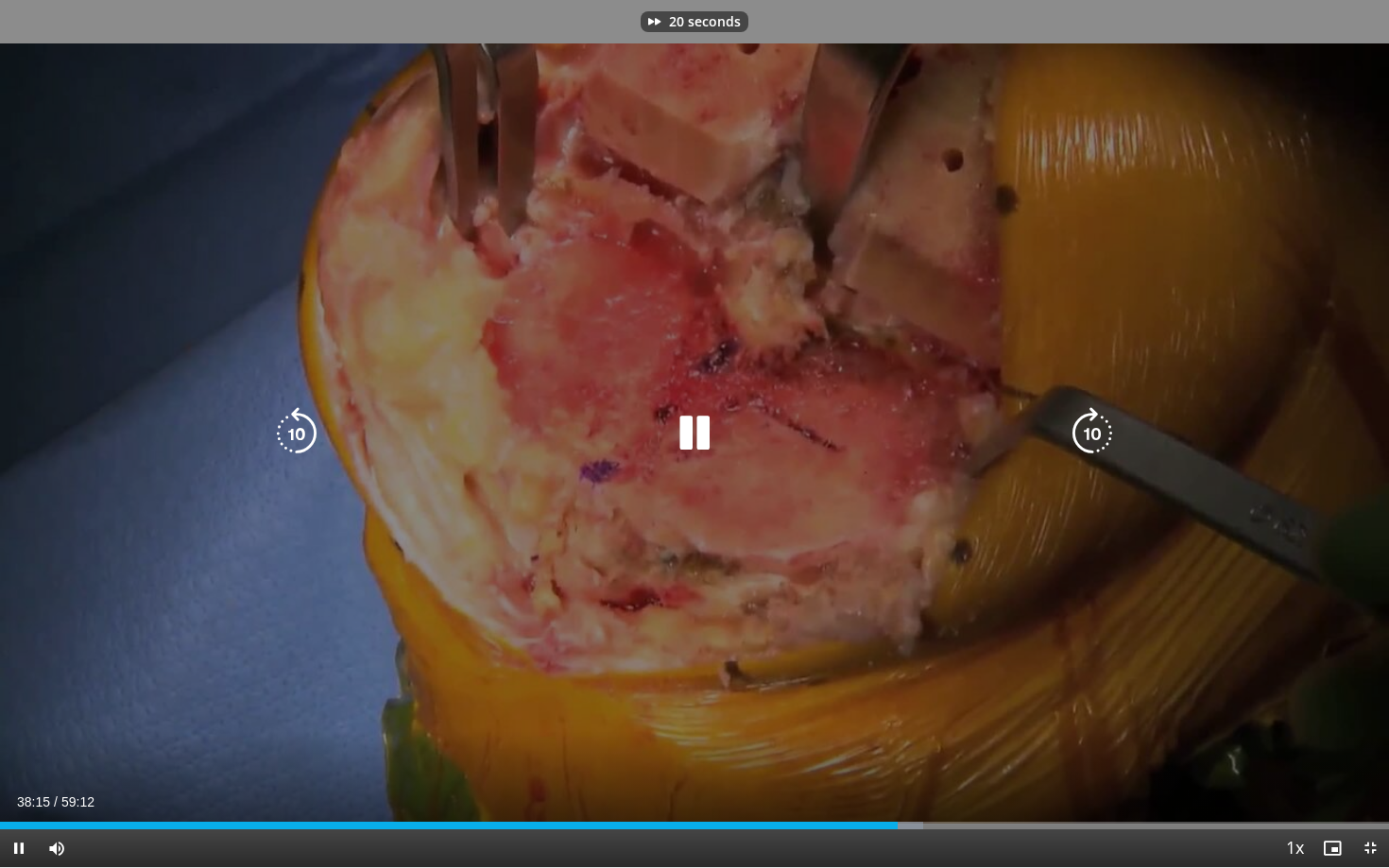 click at bounding box center [1092, 434] 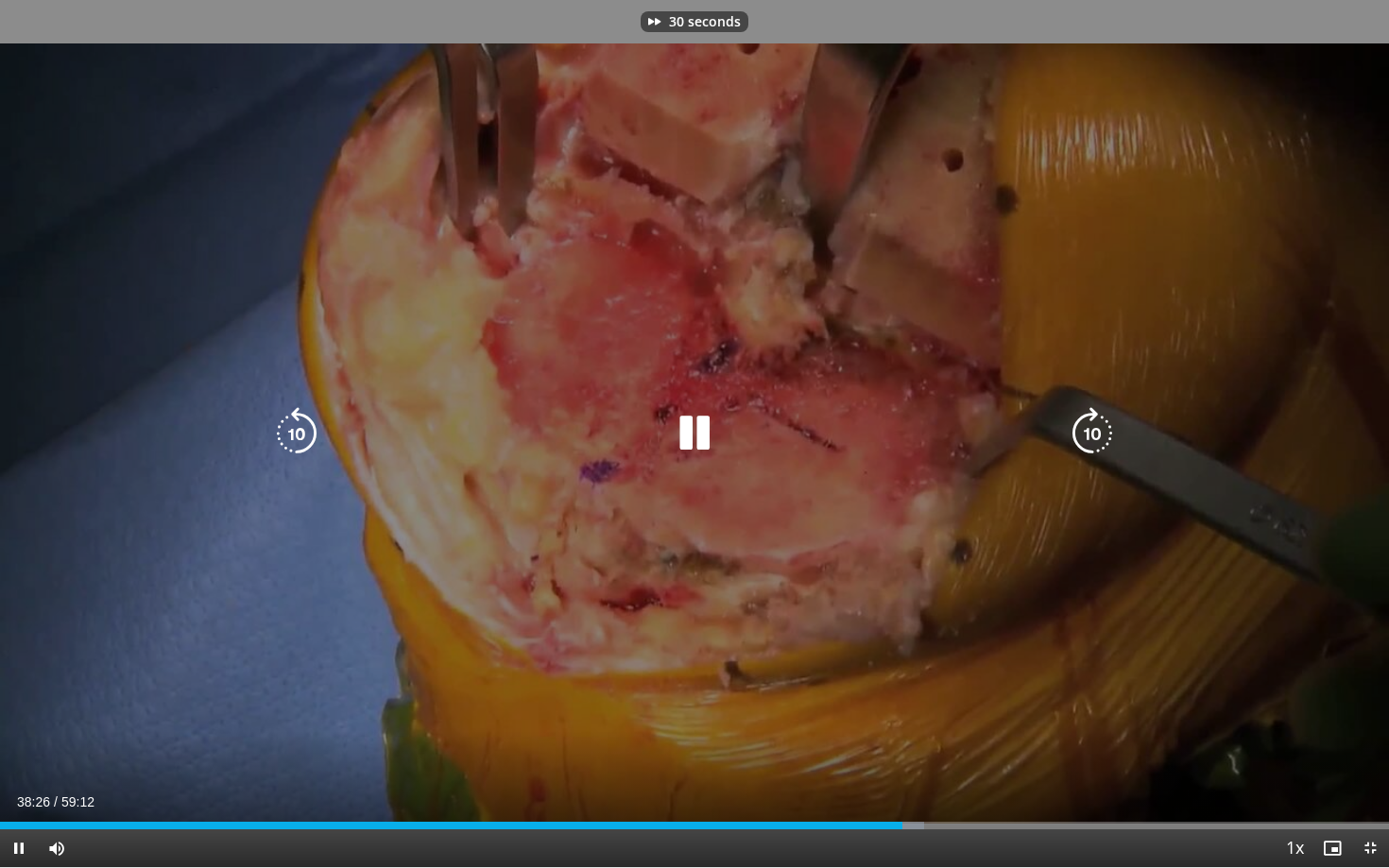 click at bounding box center (694, 434) 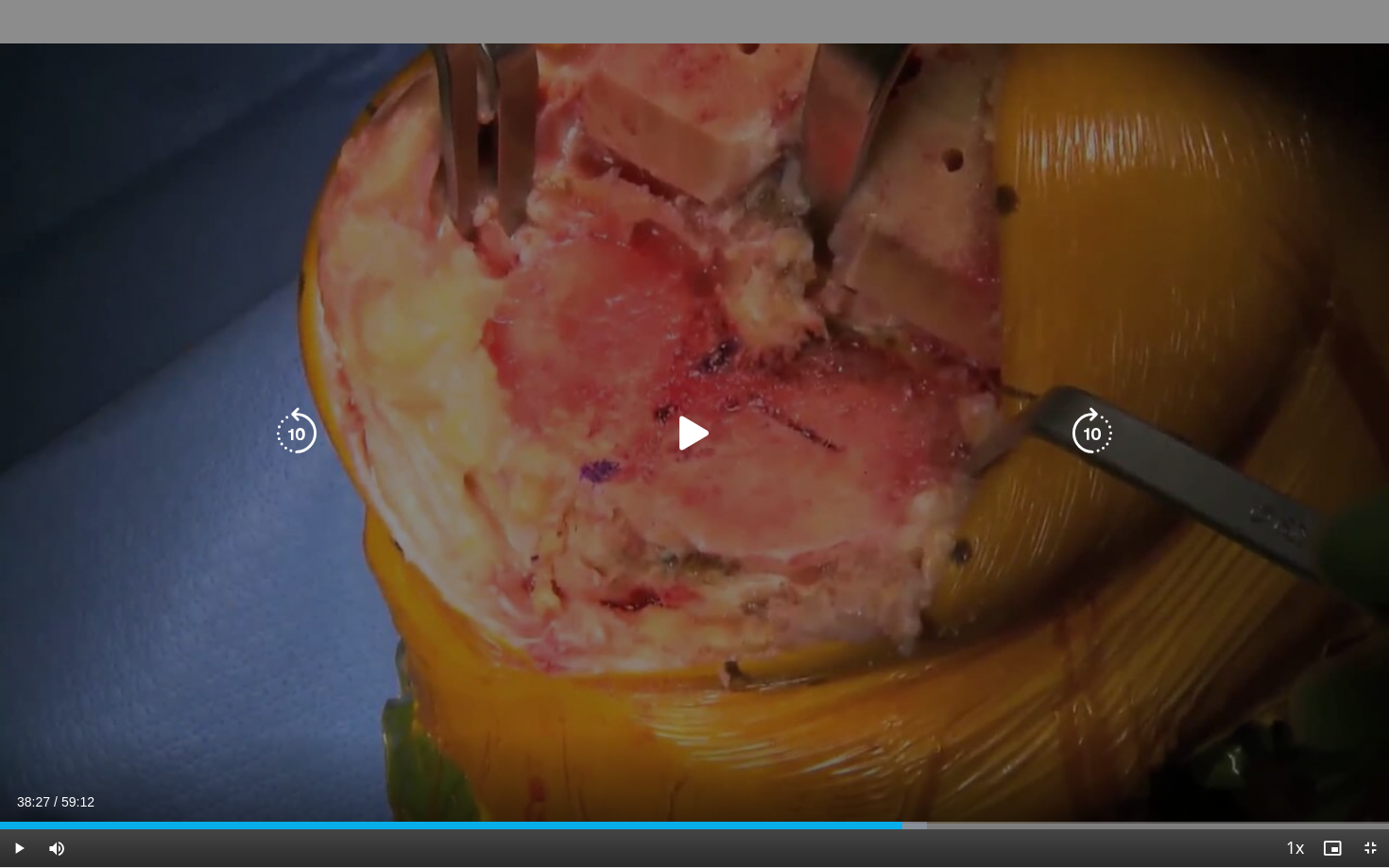 click at bounding box center [694, 434] 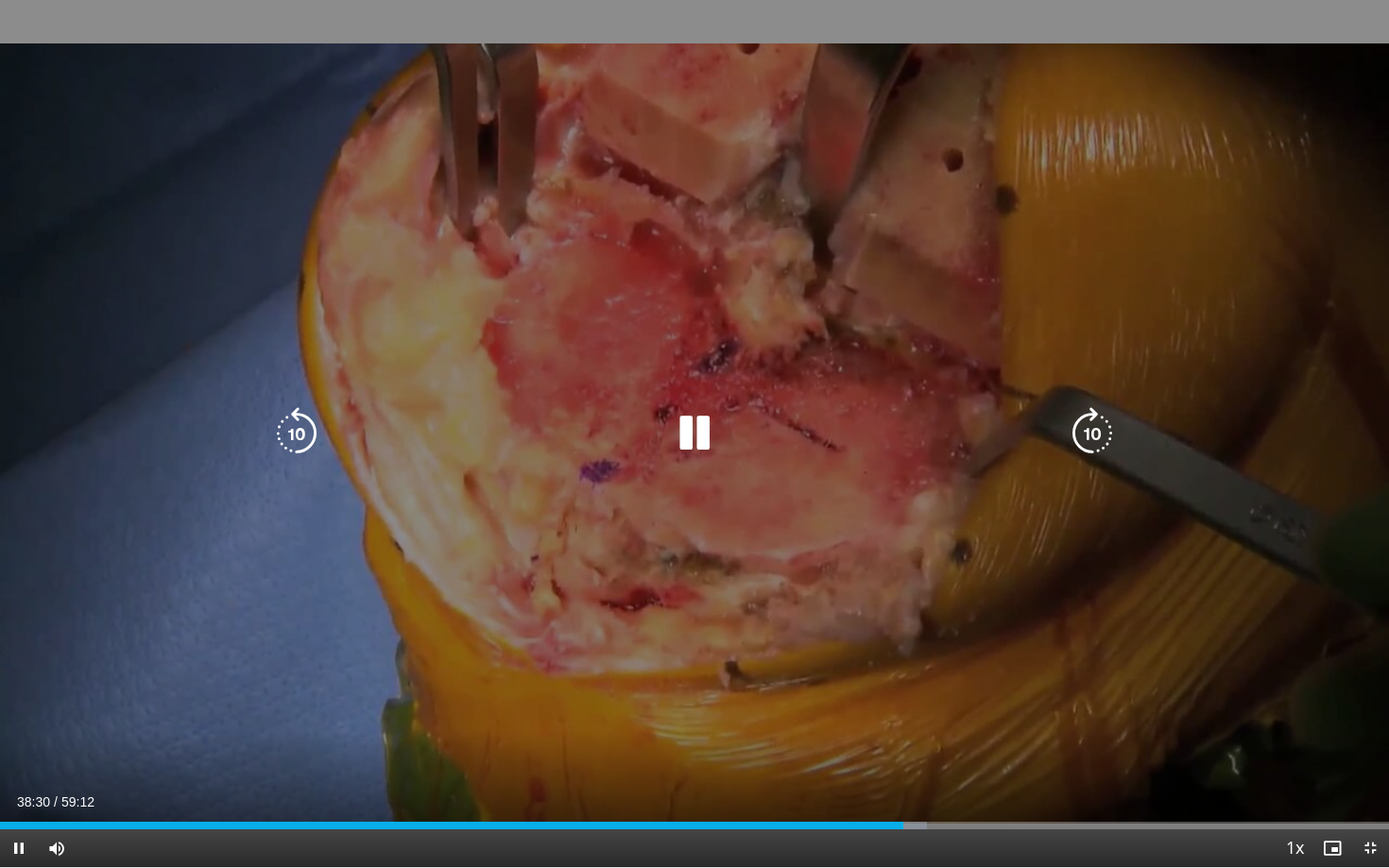 click at bounding box center [694, 434] 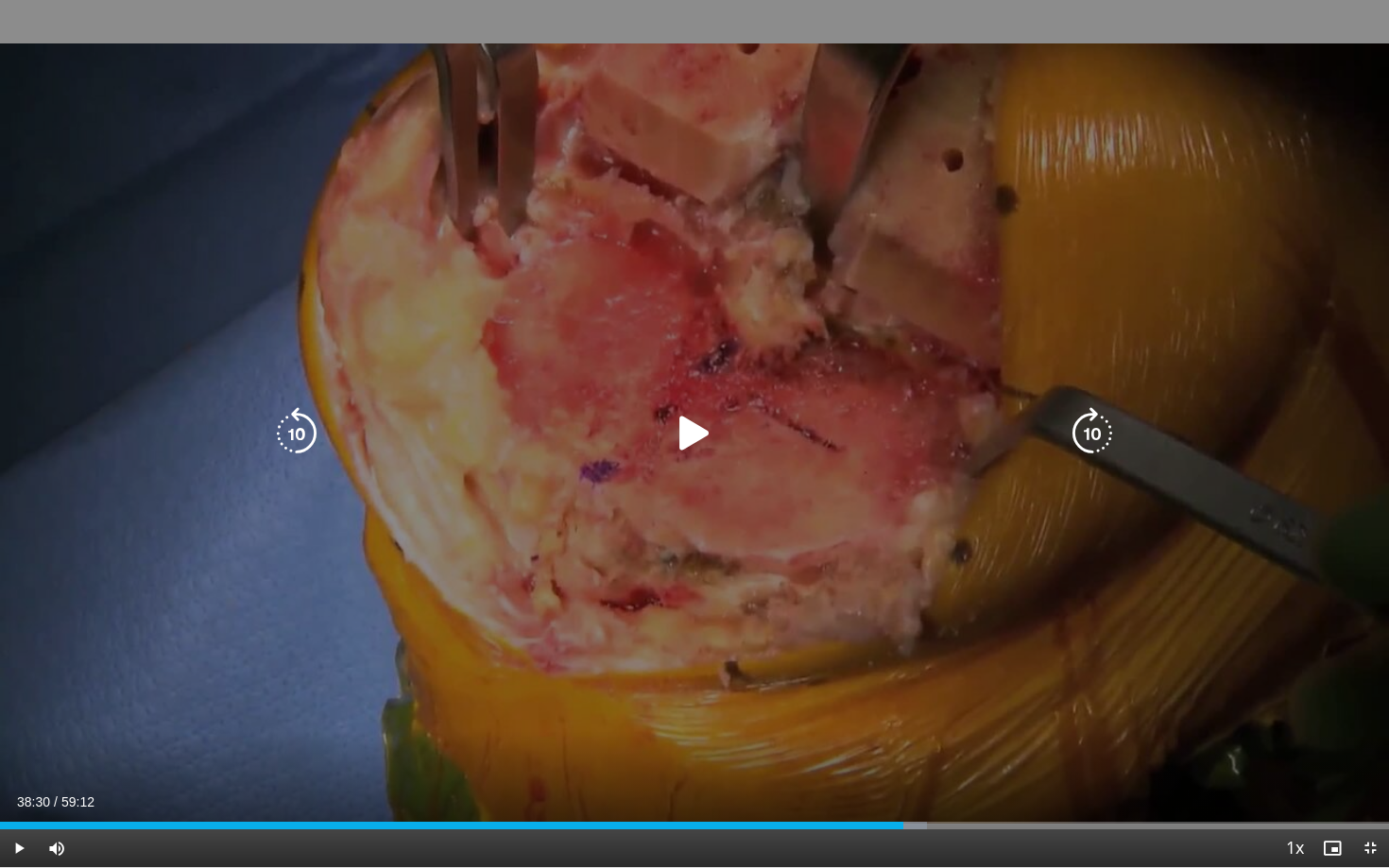 click at bounding box center (694, 434) 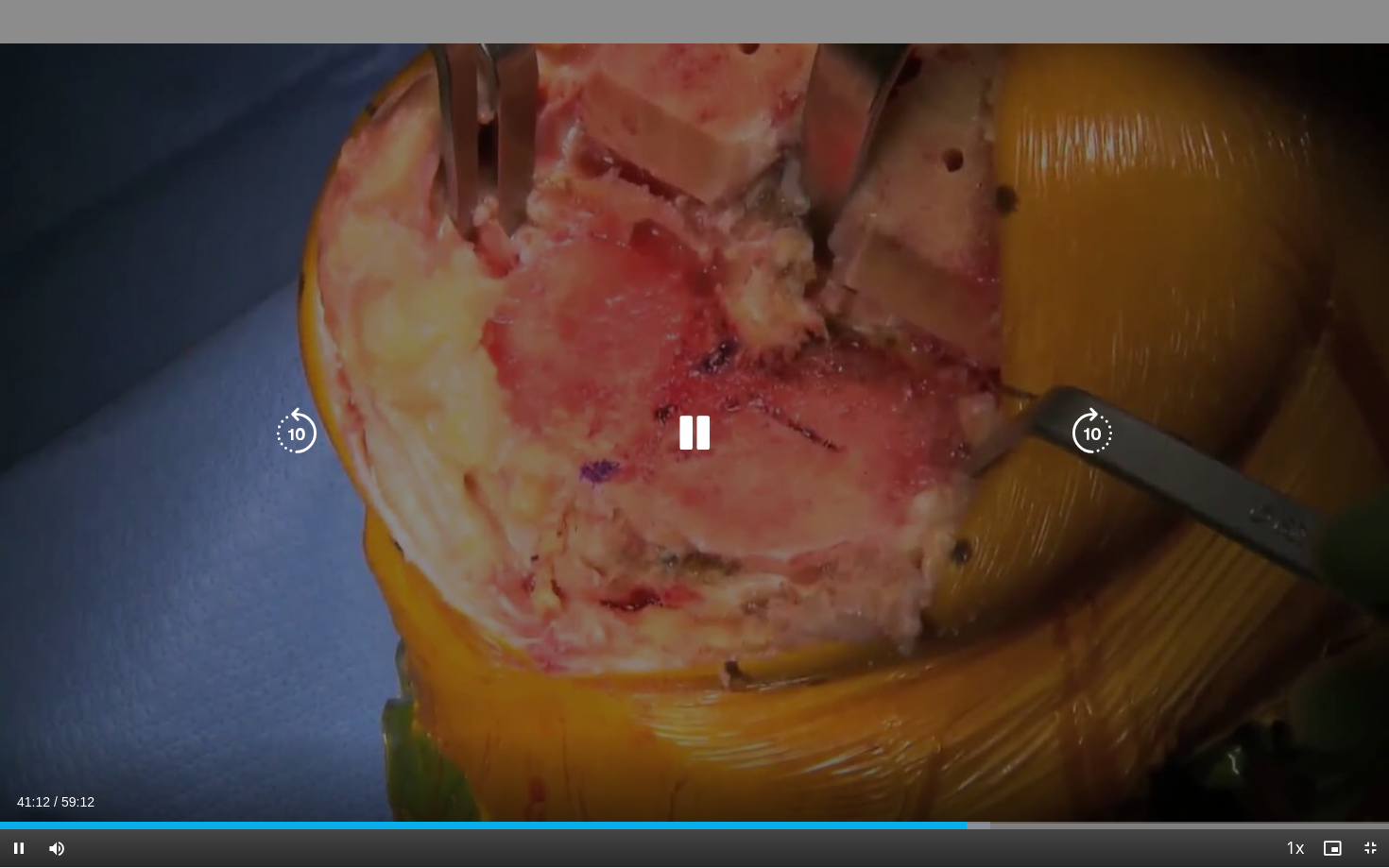 click at bounding box center [694, 434] 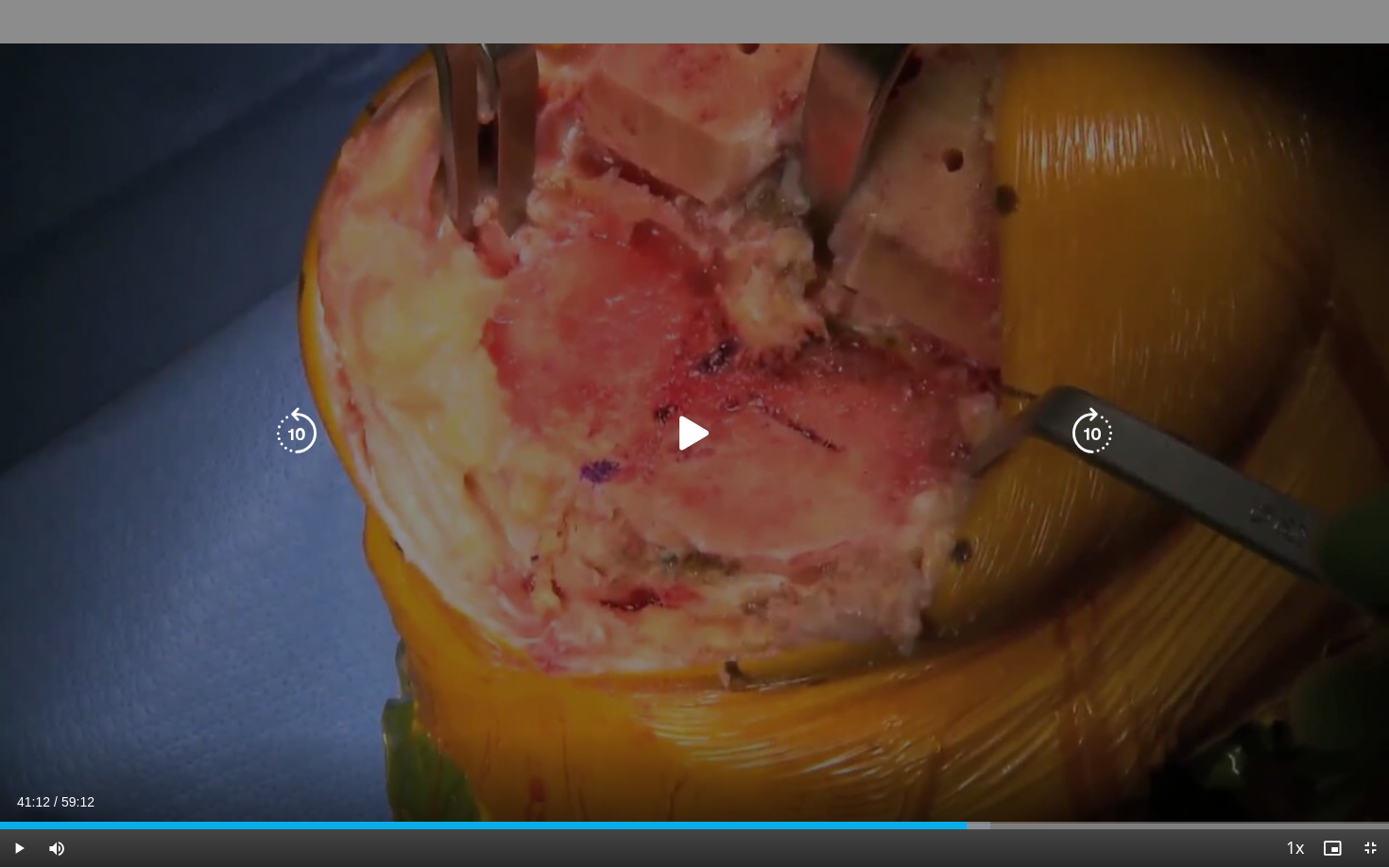 click at bounding box center (694, 434) 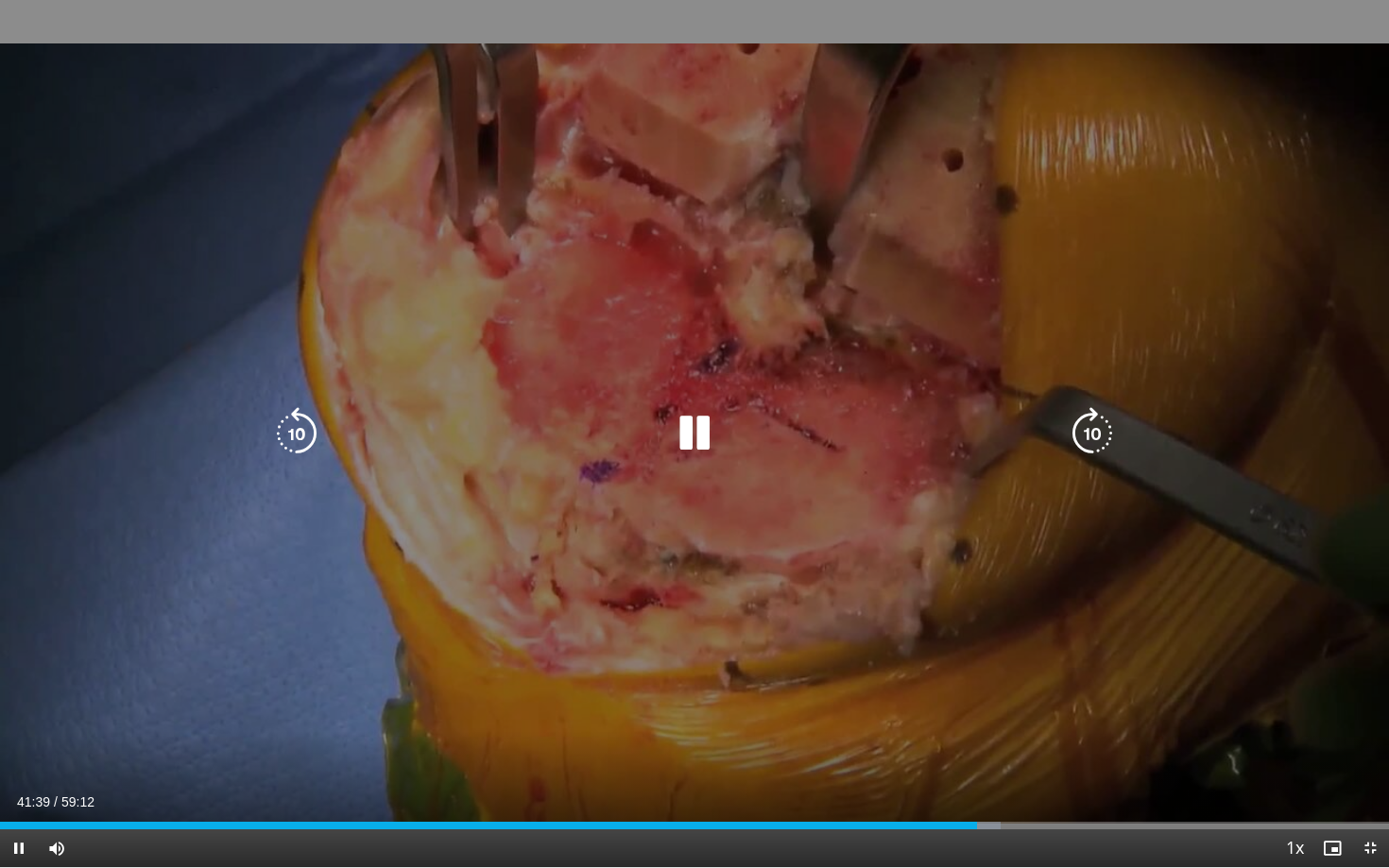 click at bounding box center (694, 434) 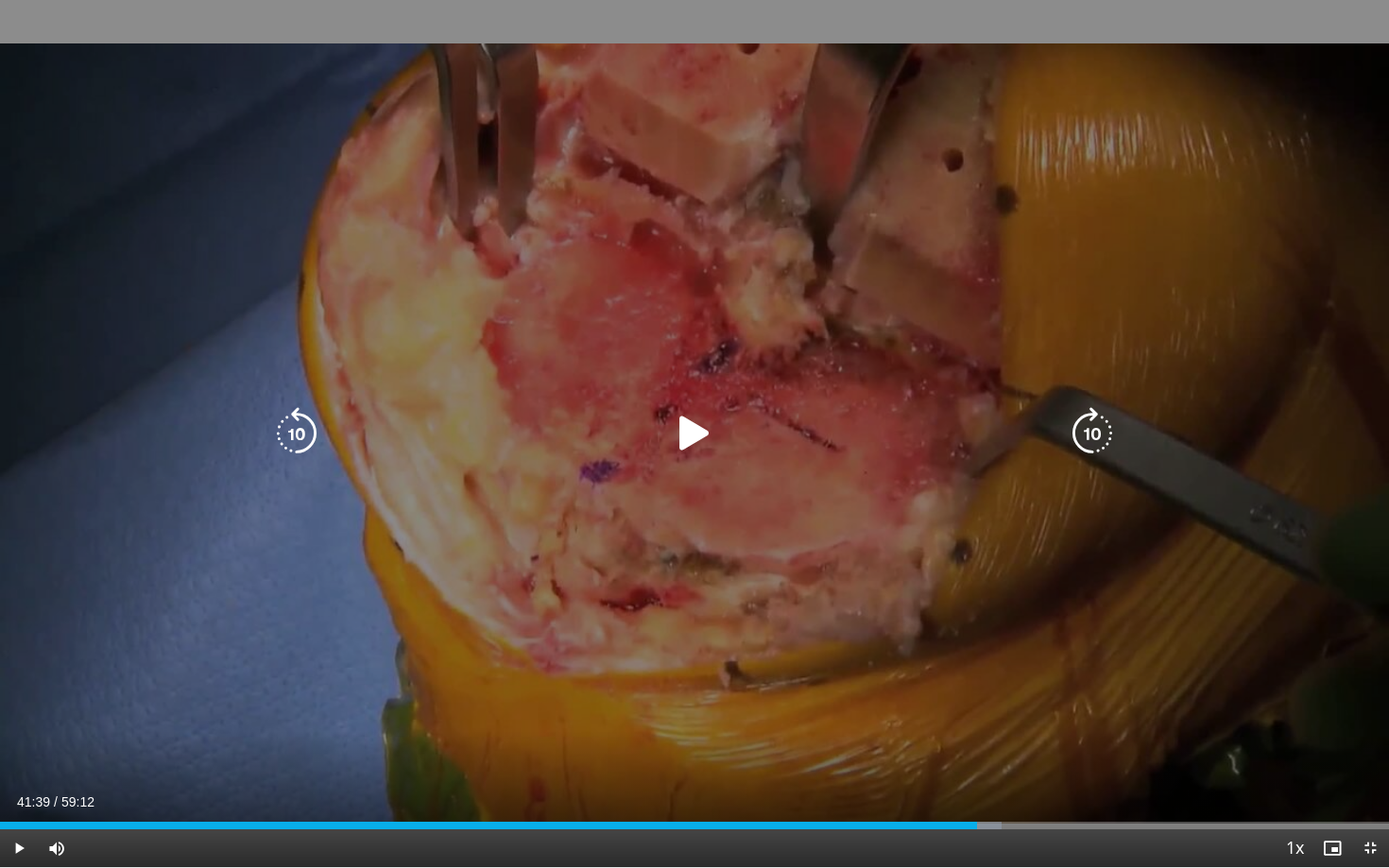 click at bounding box center [694, 434] 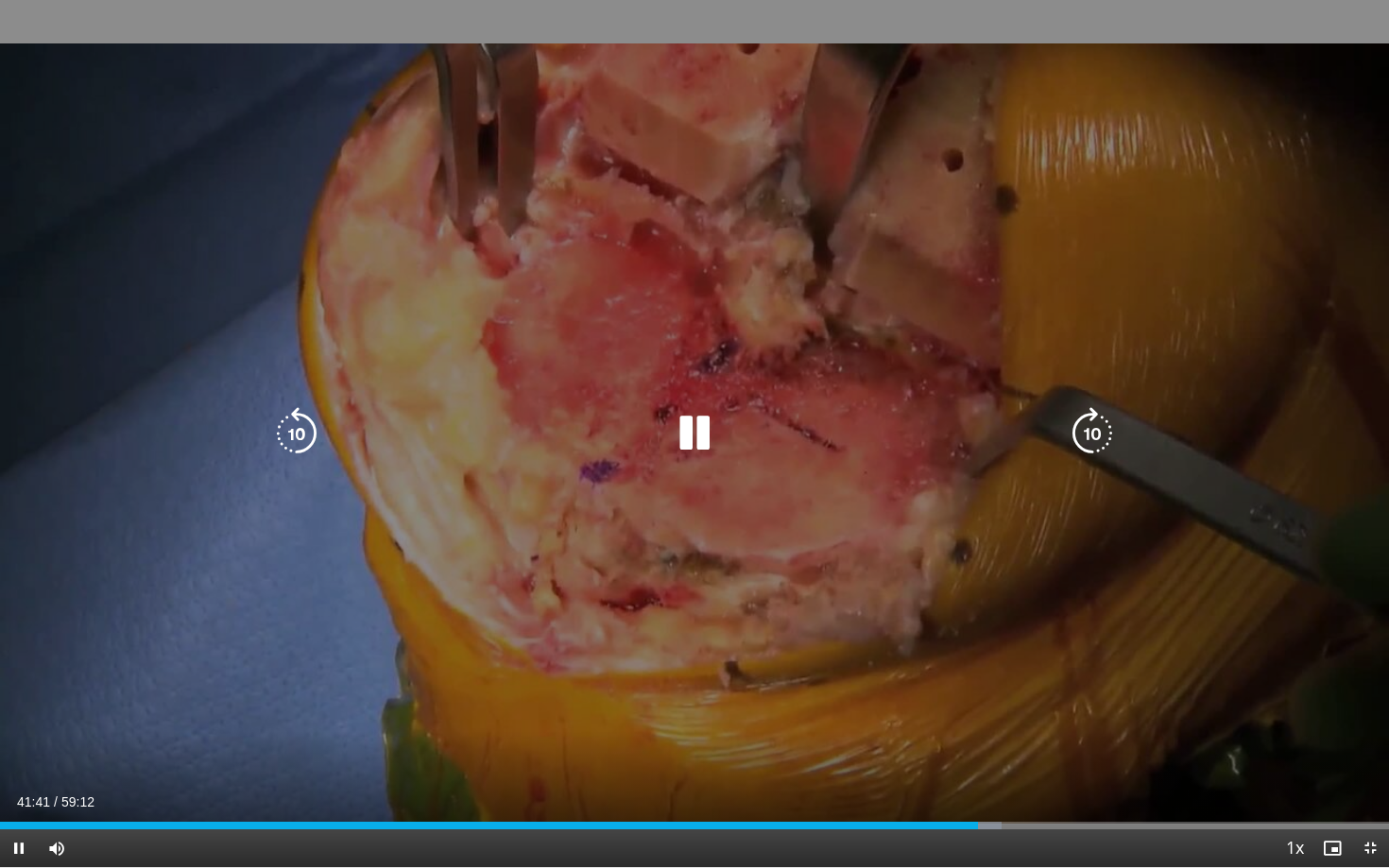click at bounding box center [694, 434] 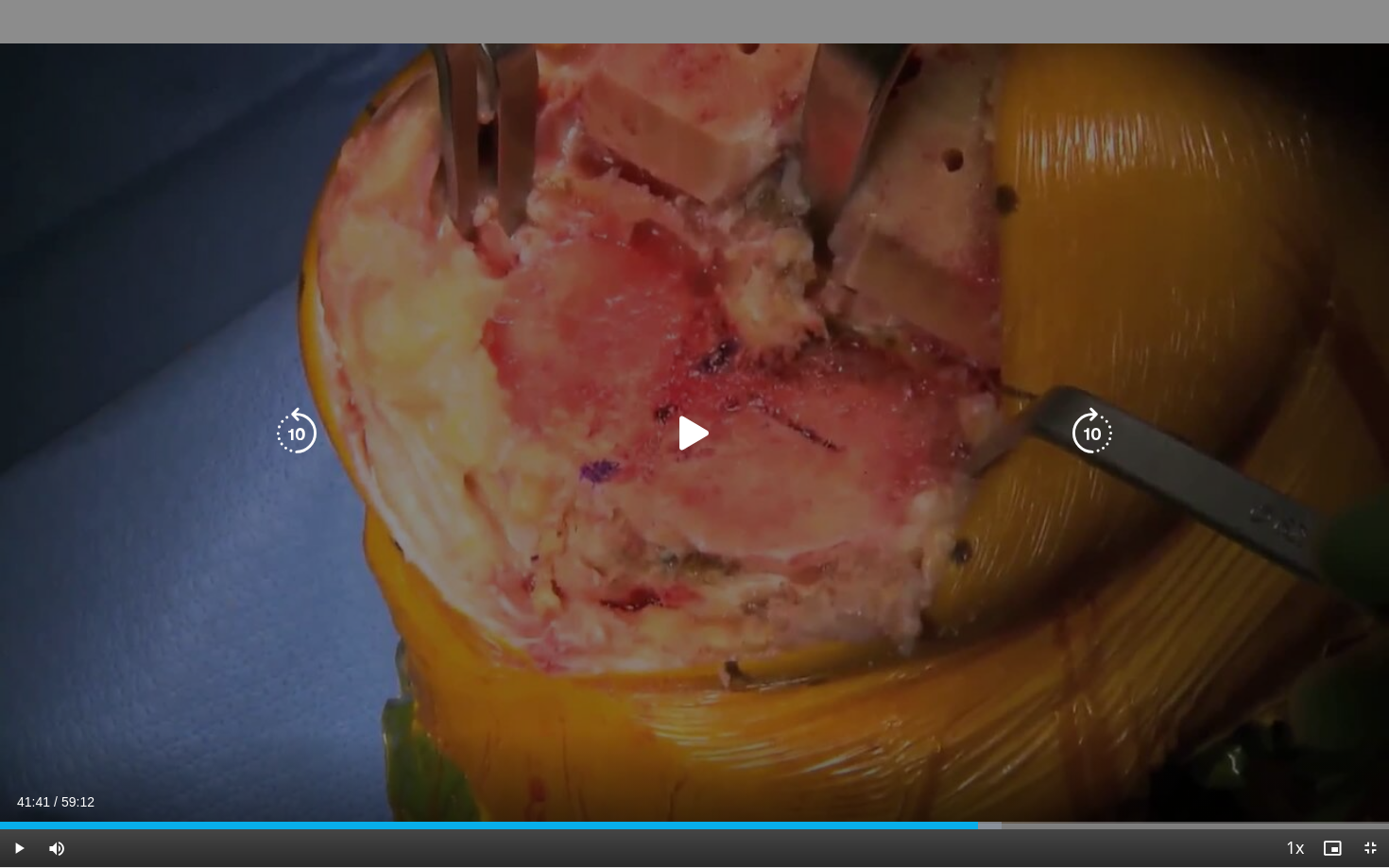 click at bounding box center [694, 434] 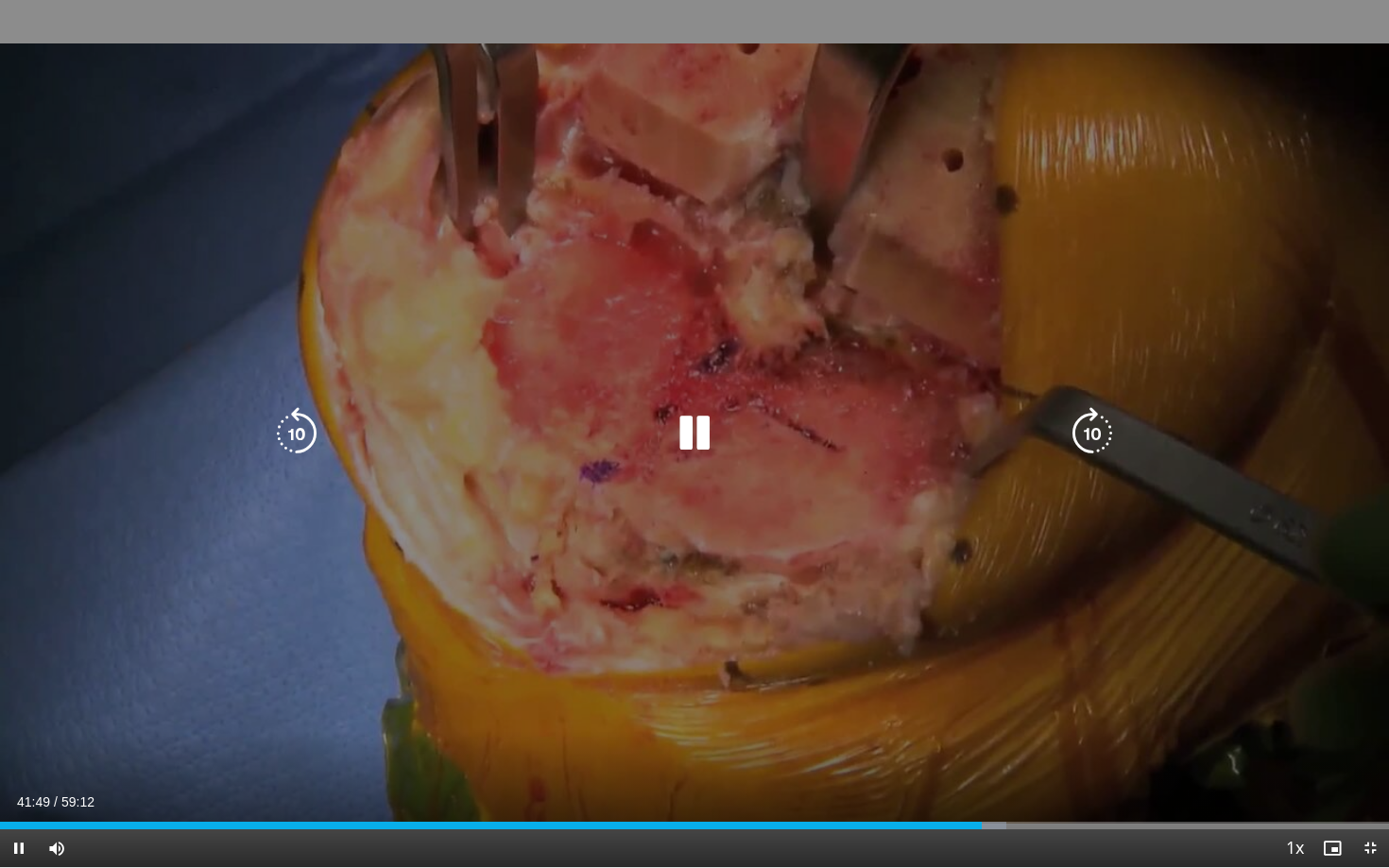click at bounding box center (1092, 434) 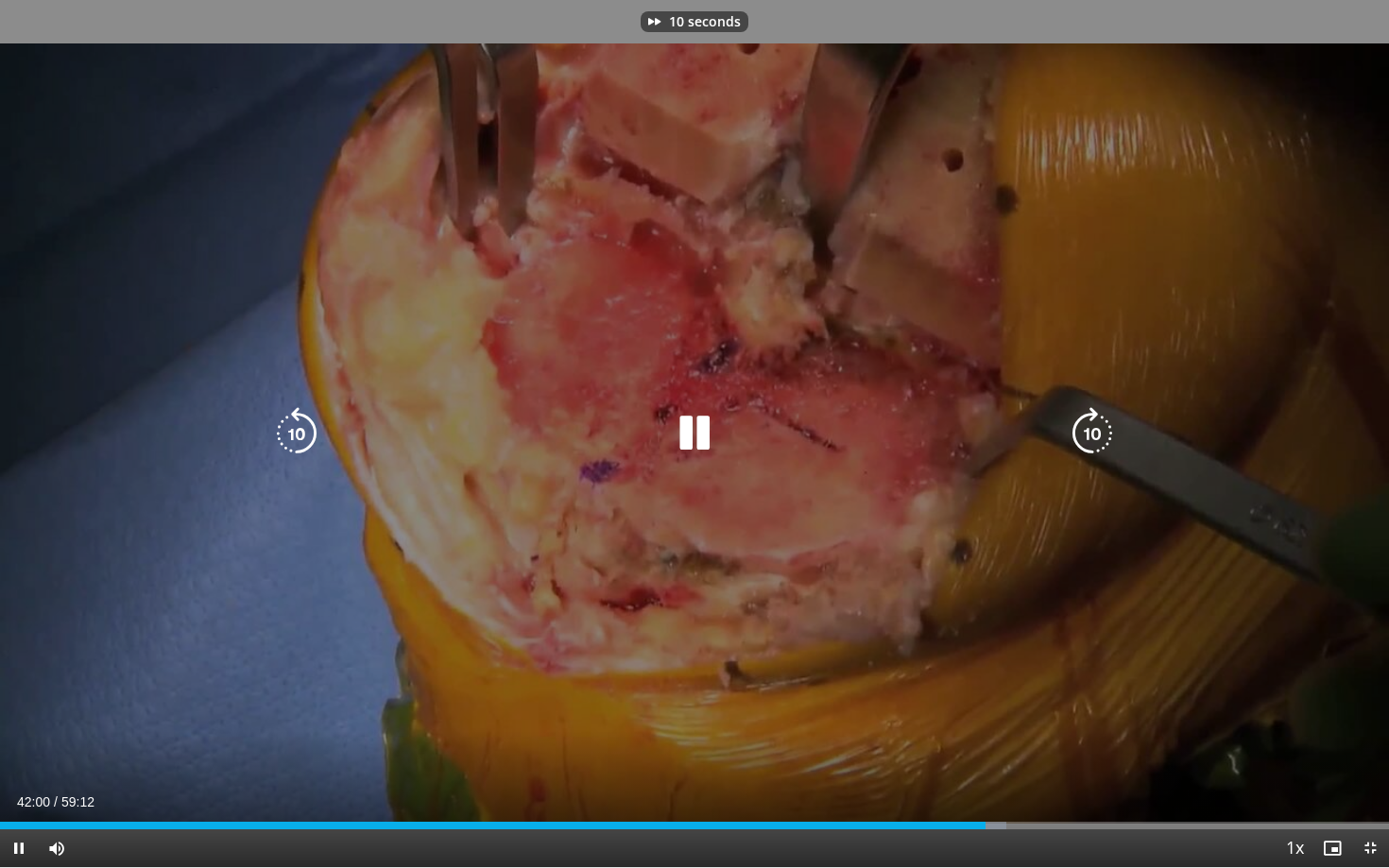 click at bounding box center (1092, 434) 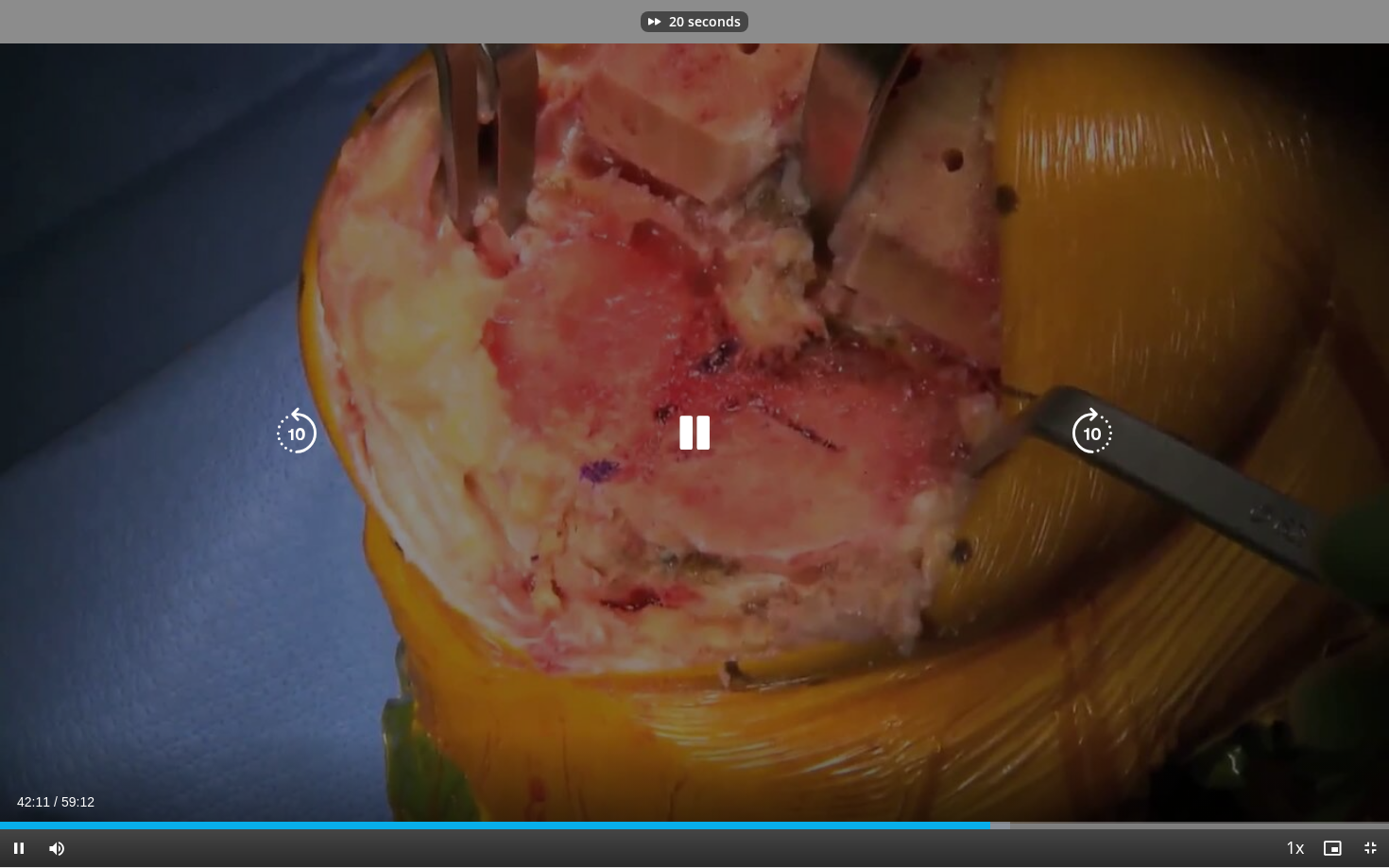 click at bounding box center [1092, 434] 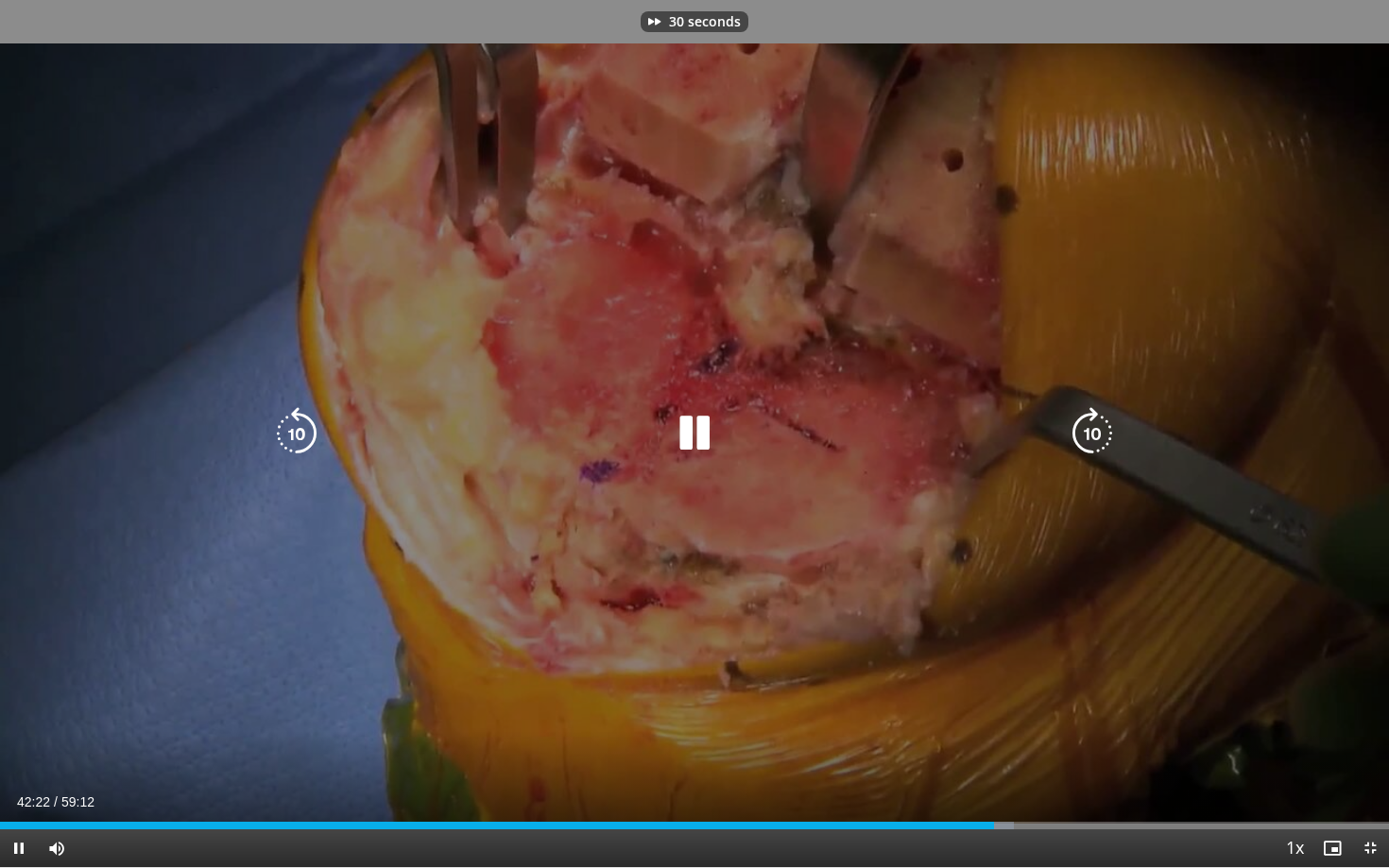 click at bounding box center [1092, 434] 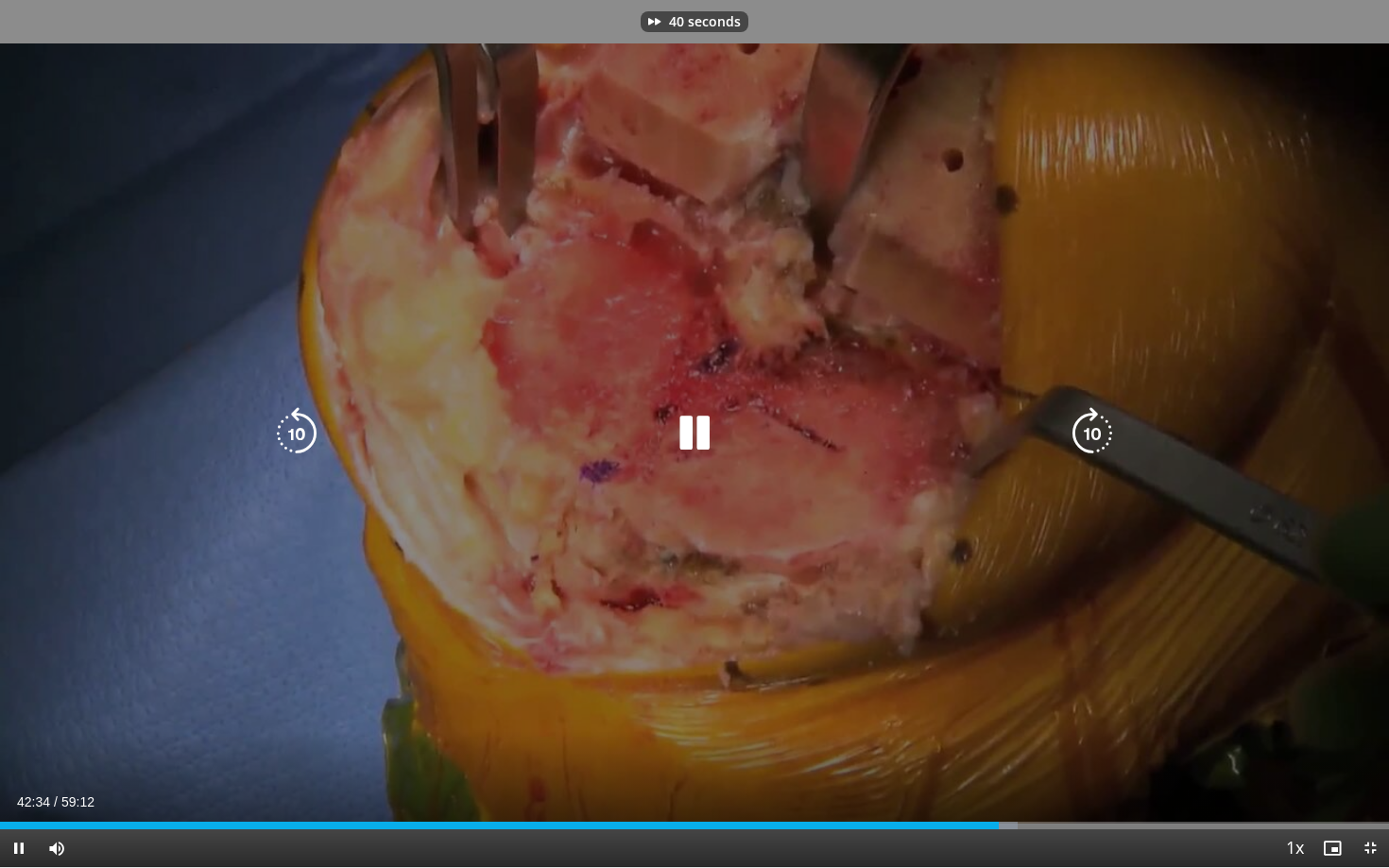 click at bounding box center [297, 434] 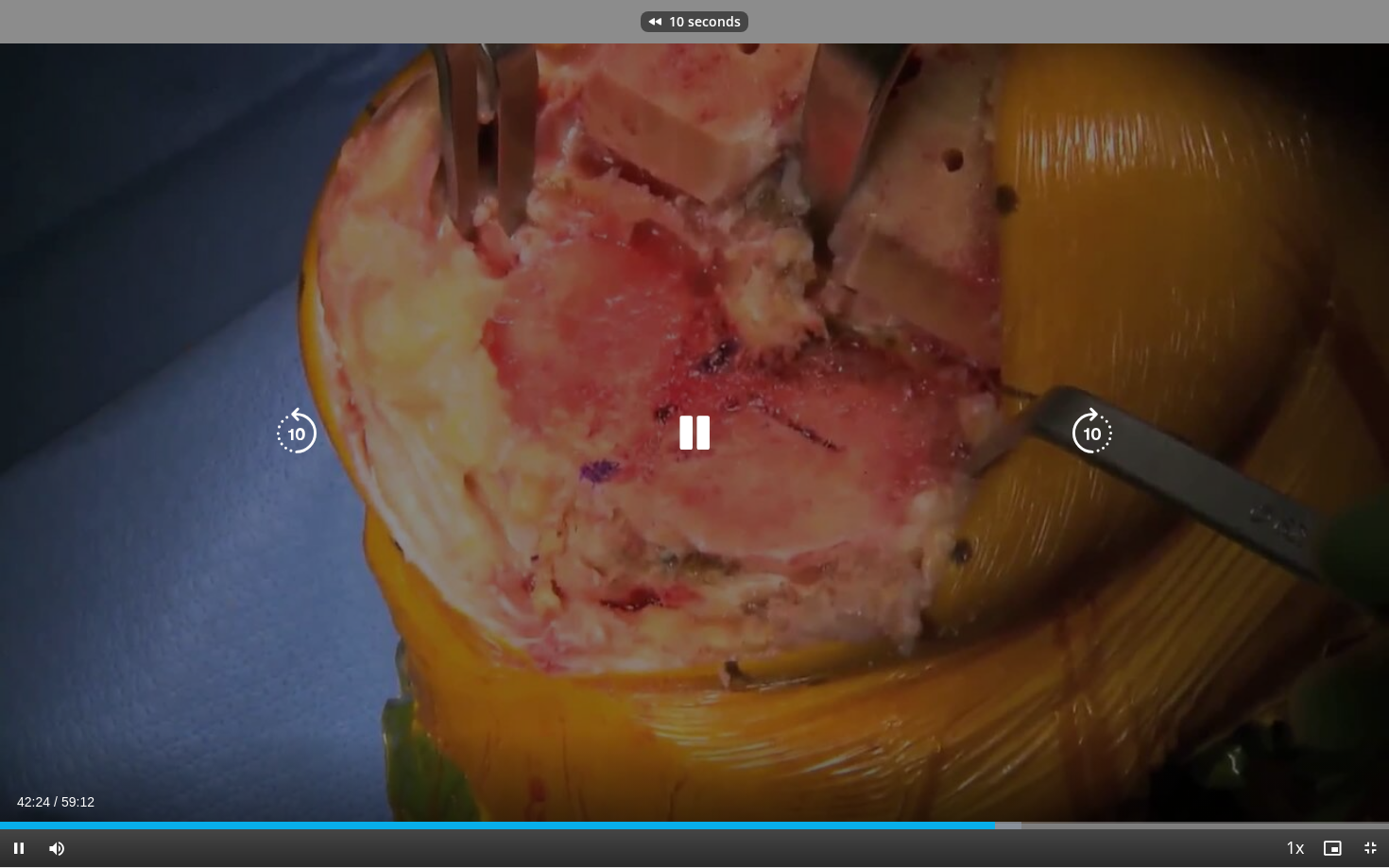 click at bounding box center (297, 434) 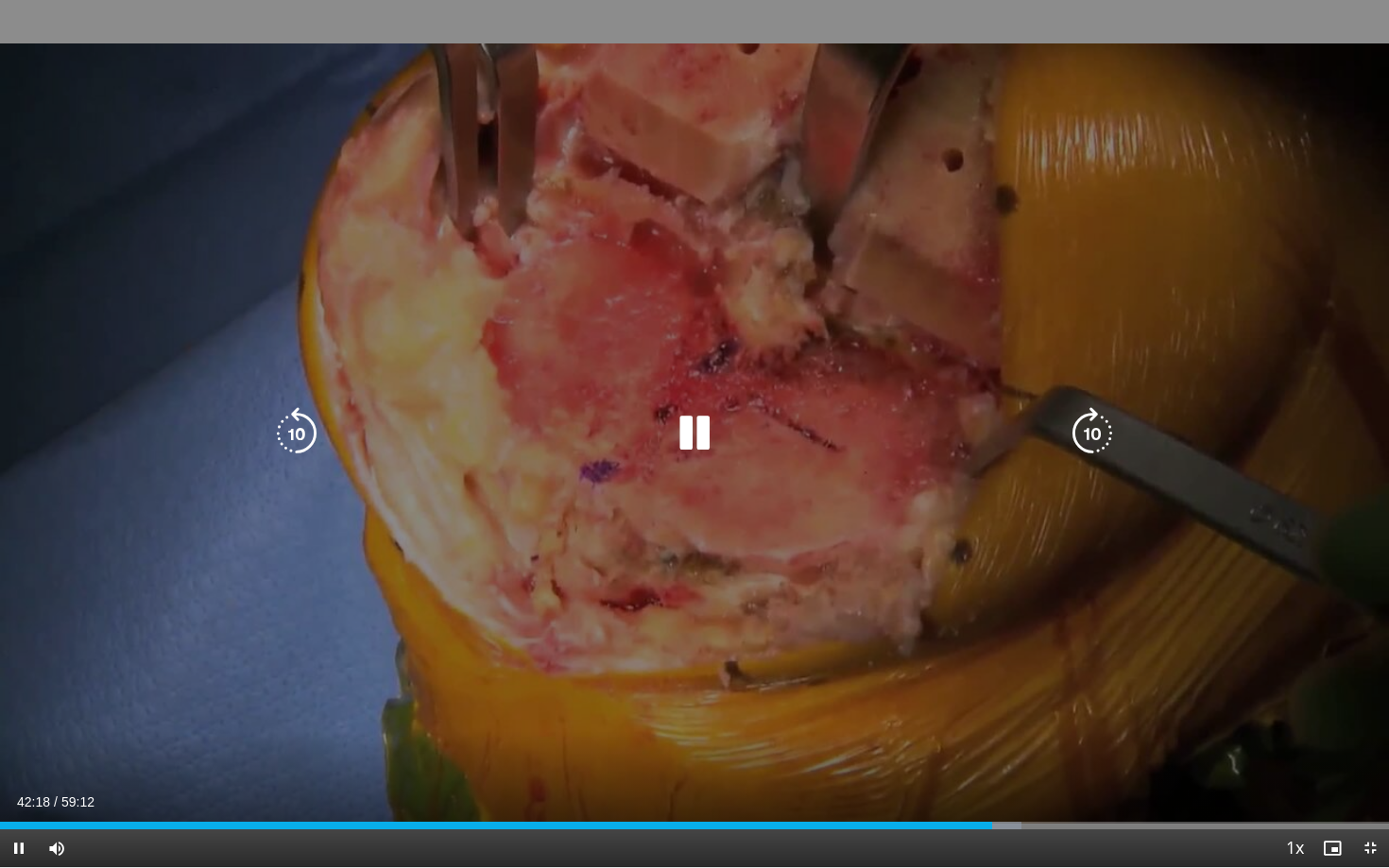 click at bounding box center (297, 434) 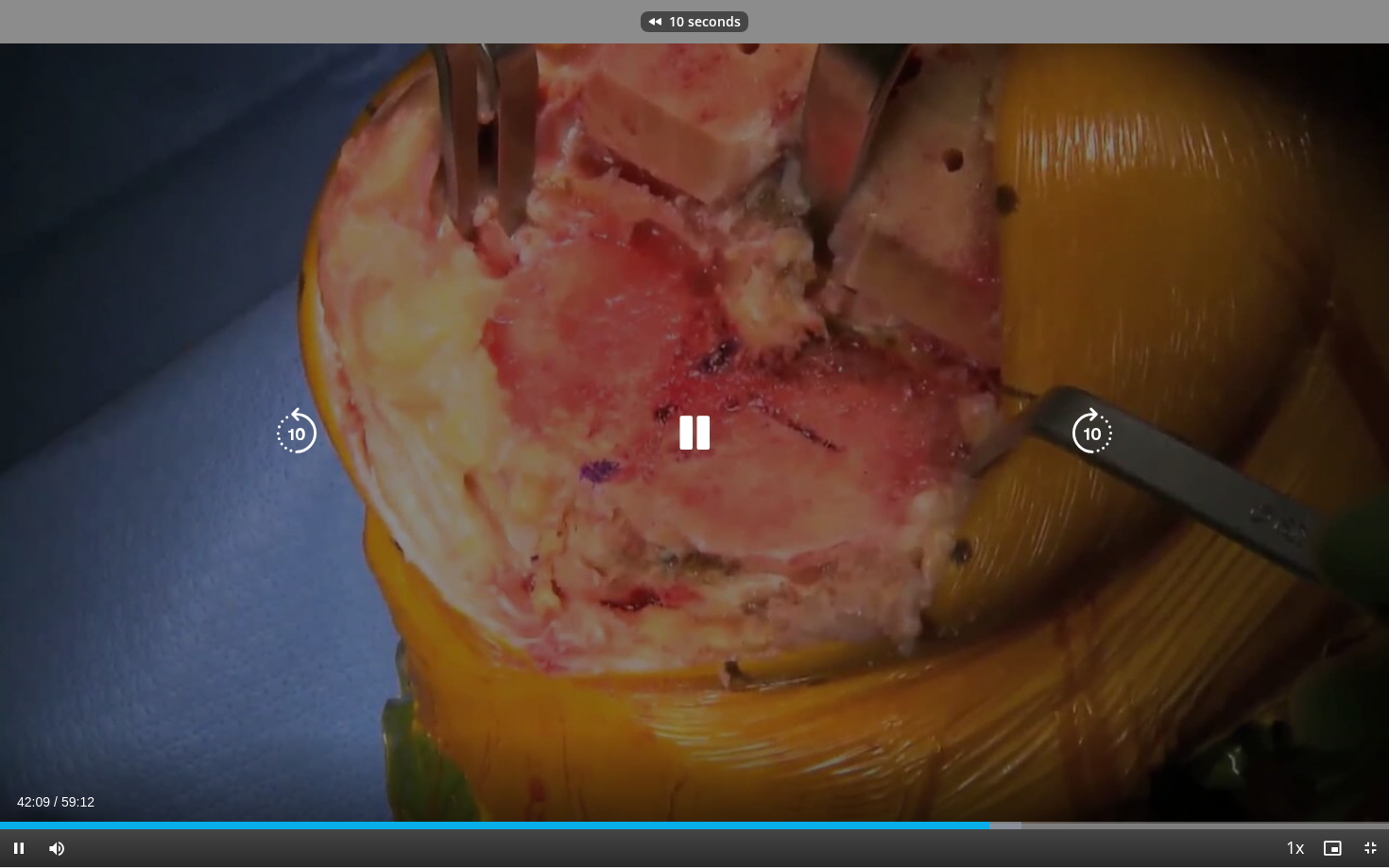 click at bounding box center [297, 434] 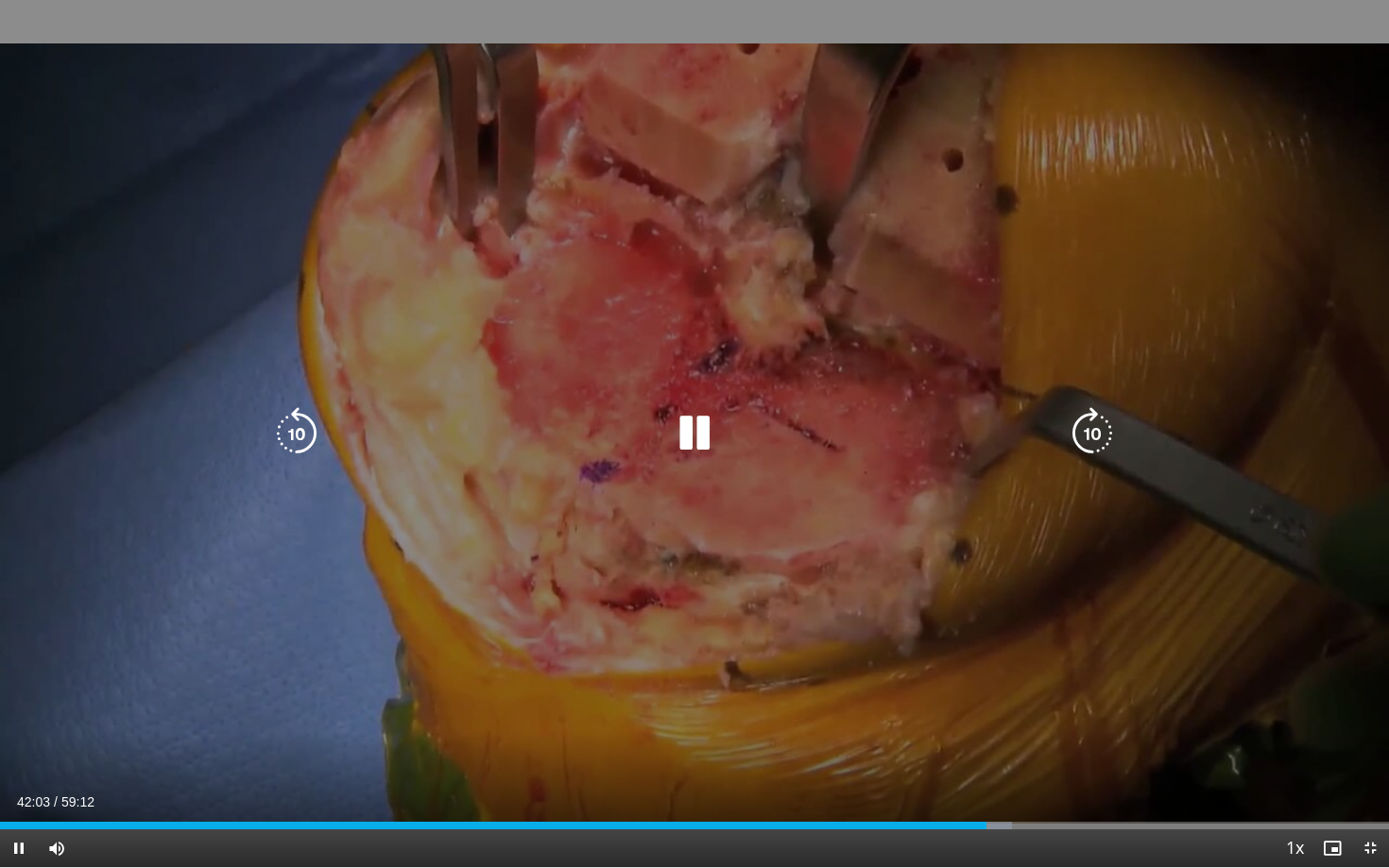 type 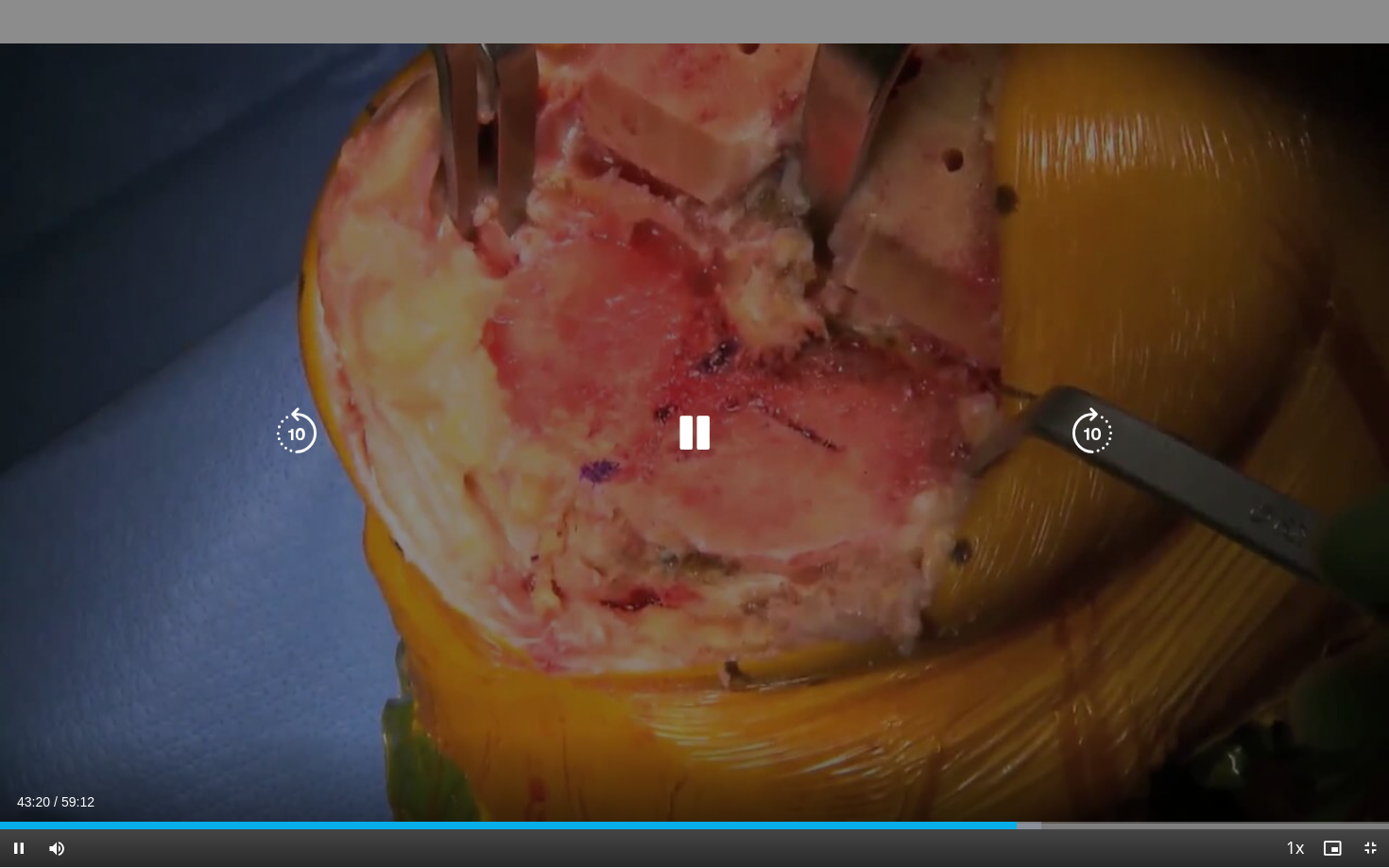 click at bounding box center (694, 434) 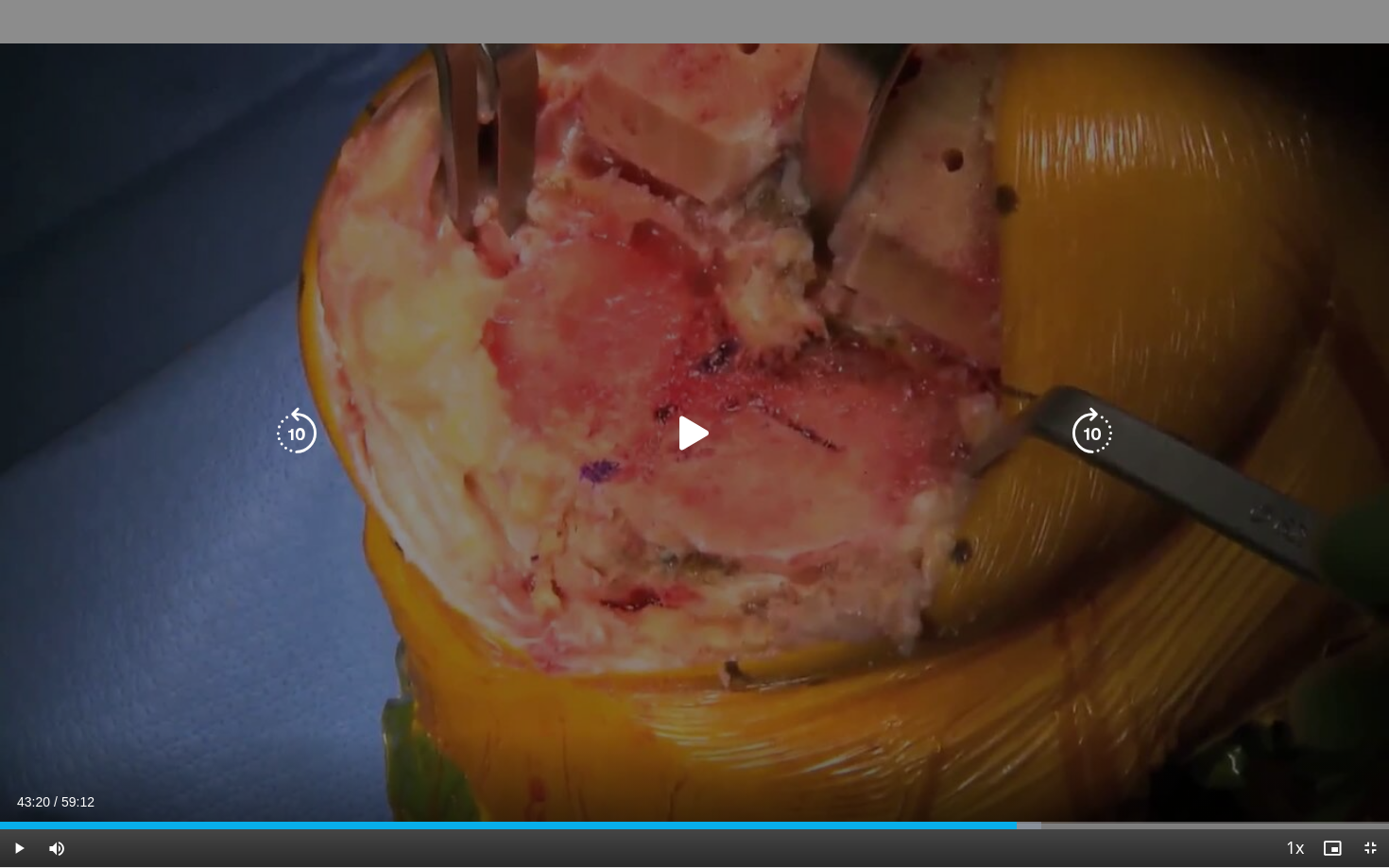 click at bounding box center [694, 434] 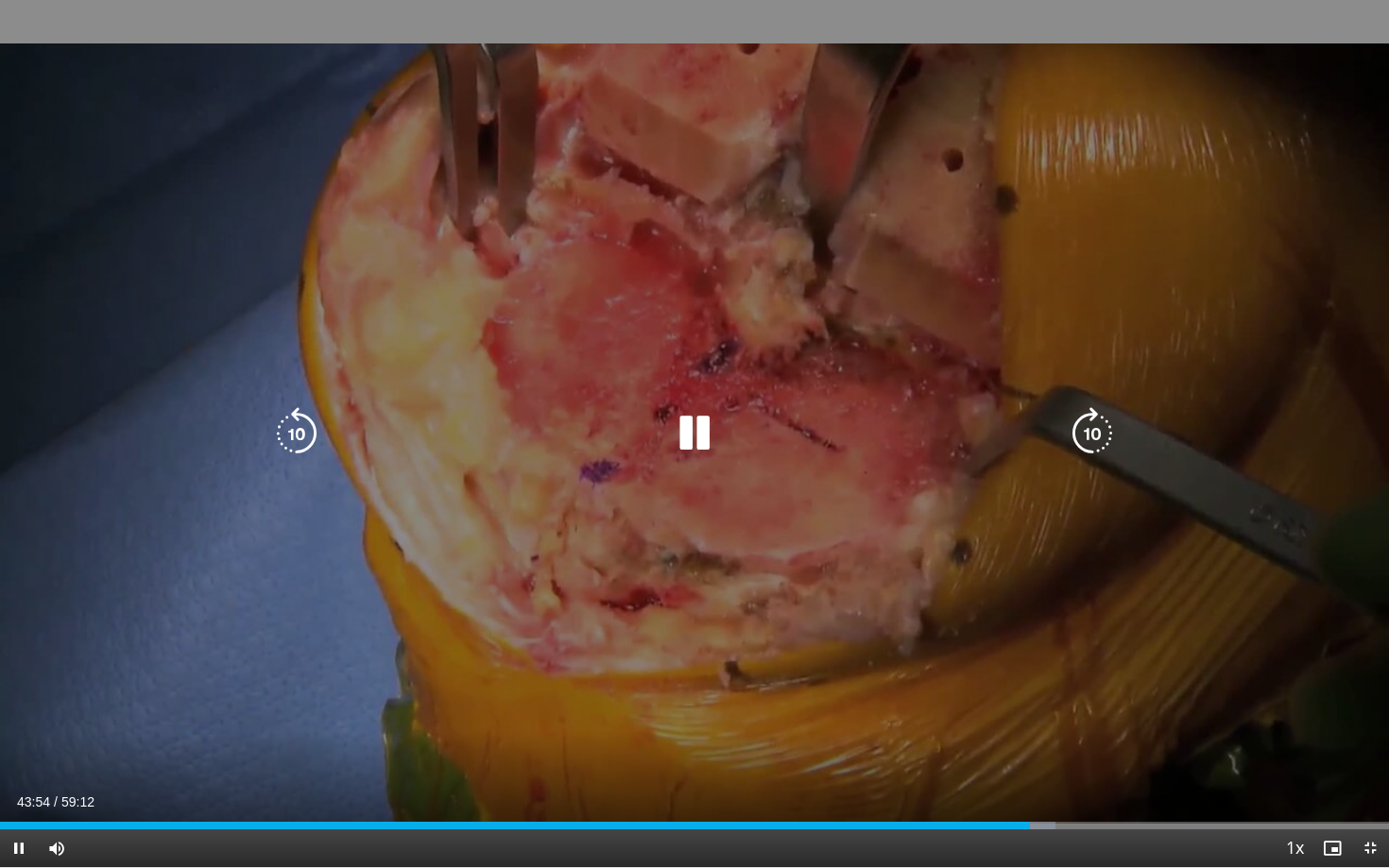 click at bounding box center [694, 434] 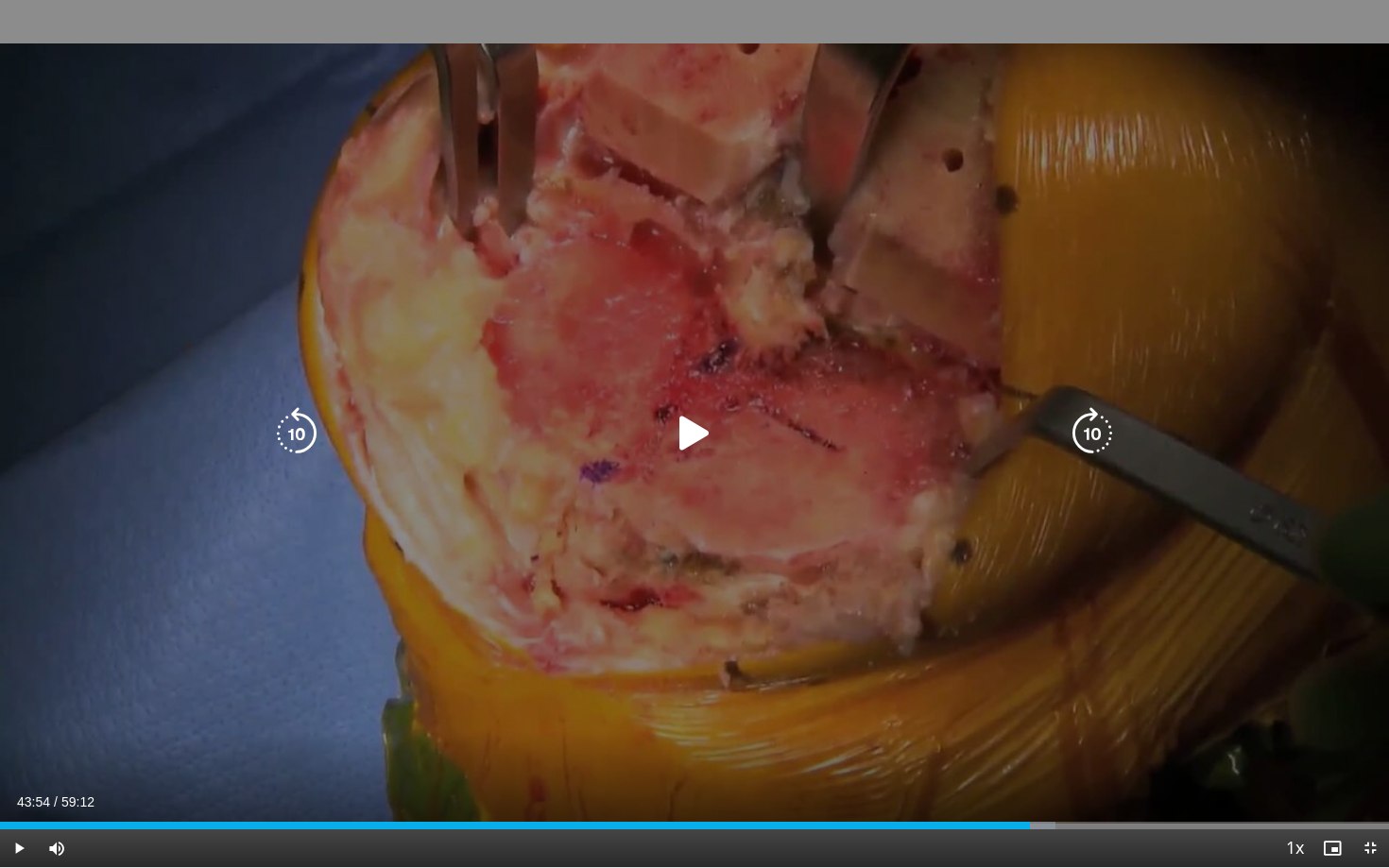 click at bounding box center (694, 434) 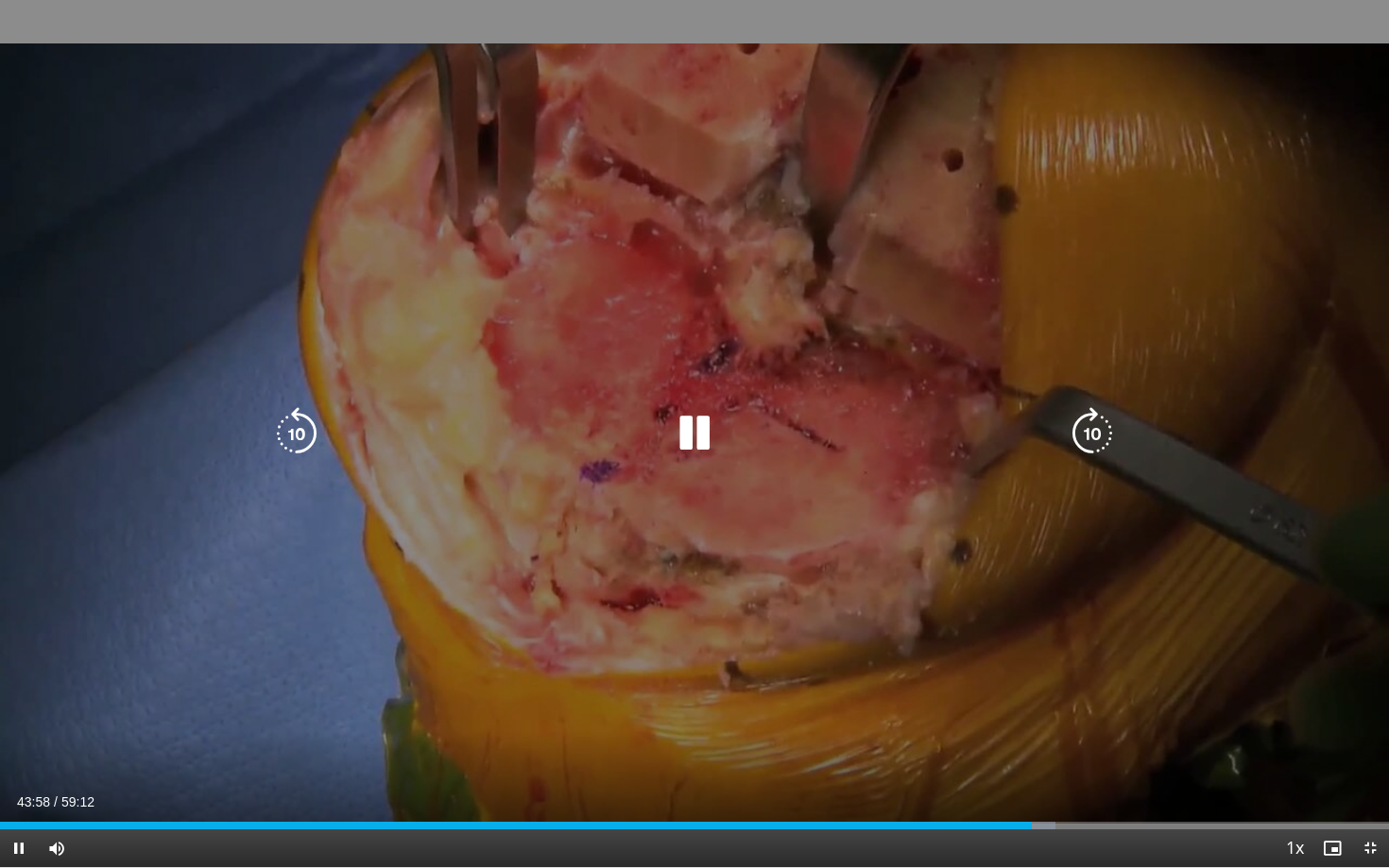 click at bounding box center (694, 434) 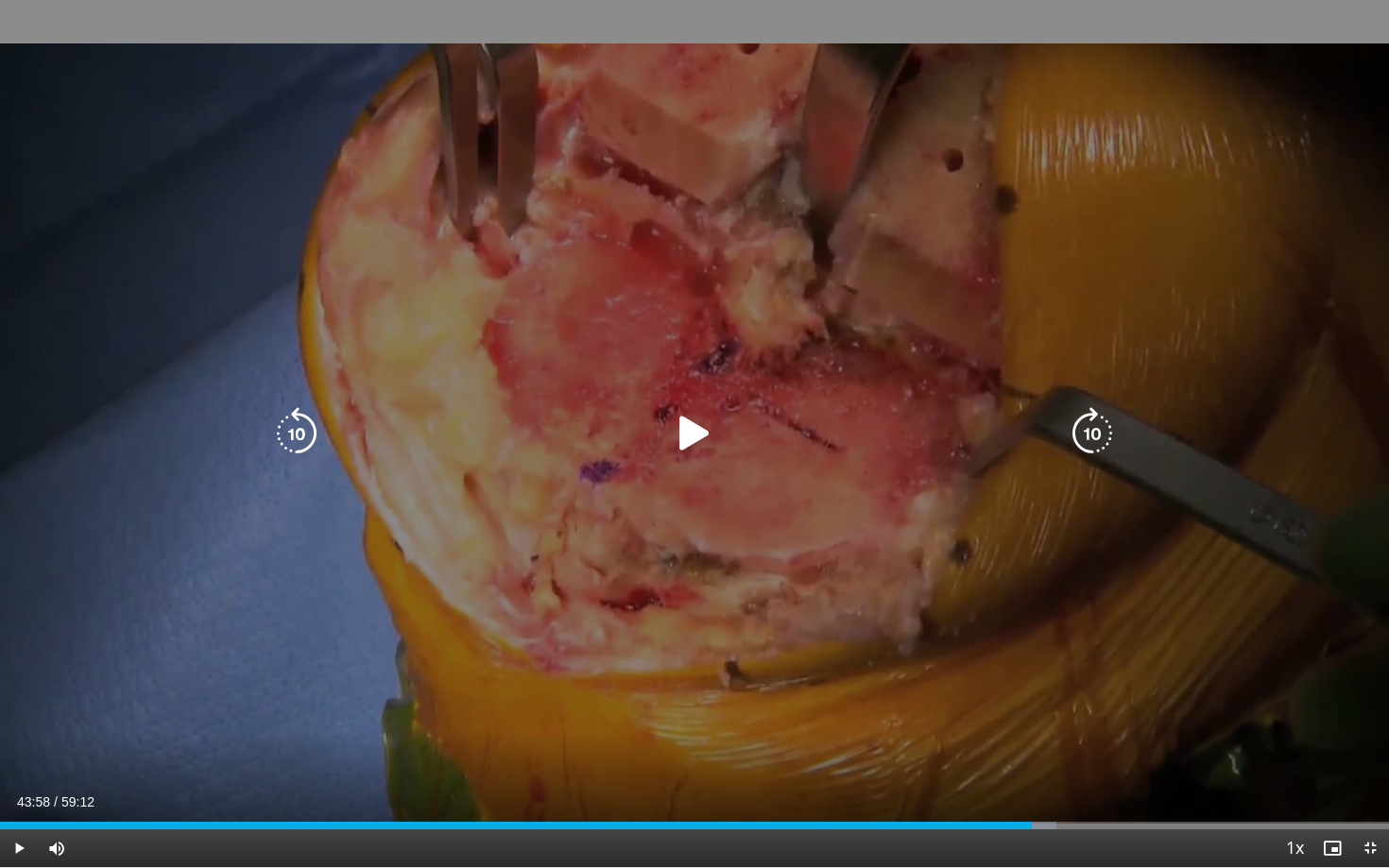 click at bounding box center (694, 434) 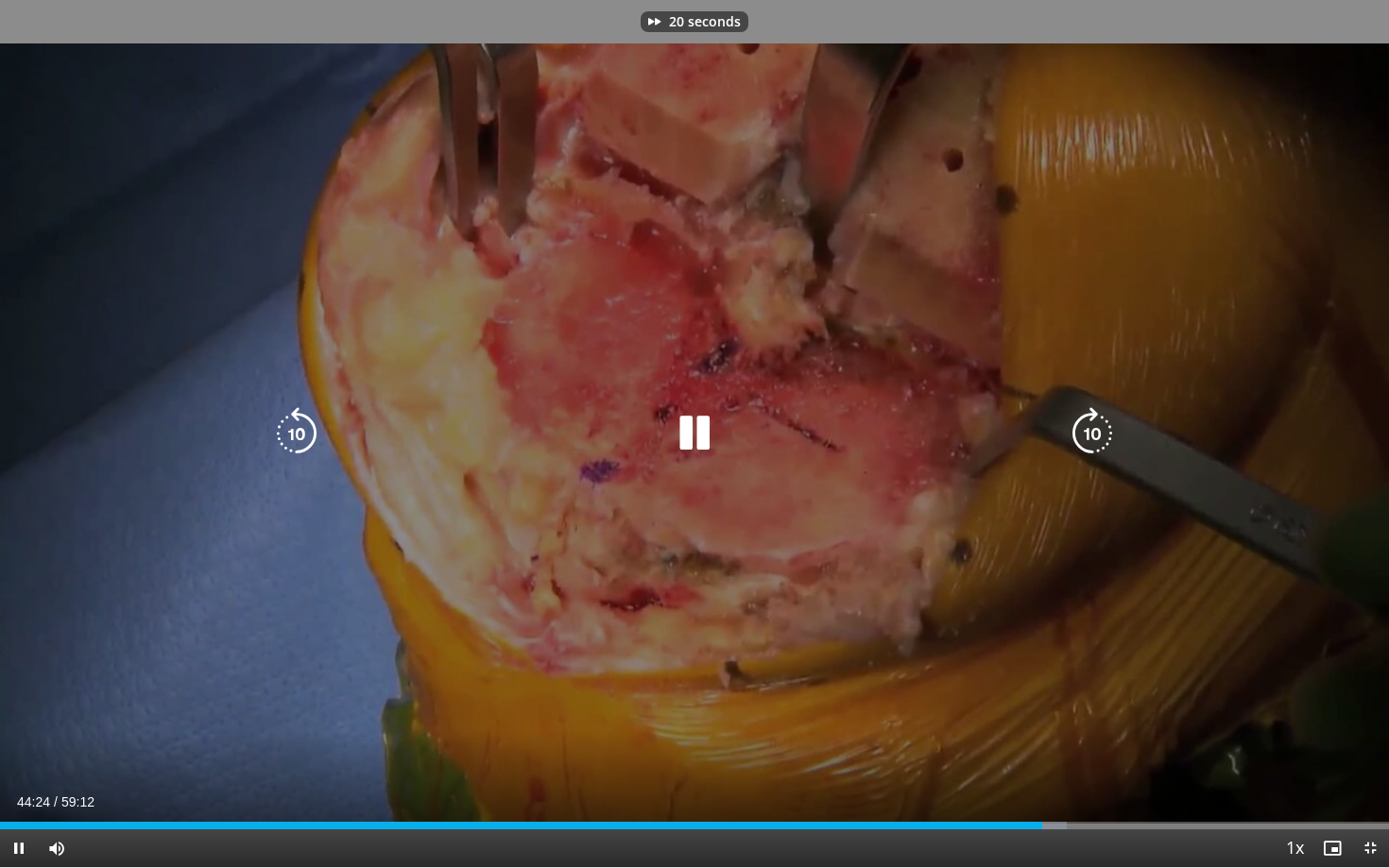 click at bounding box center [694, 434] 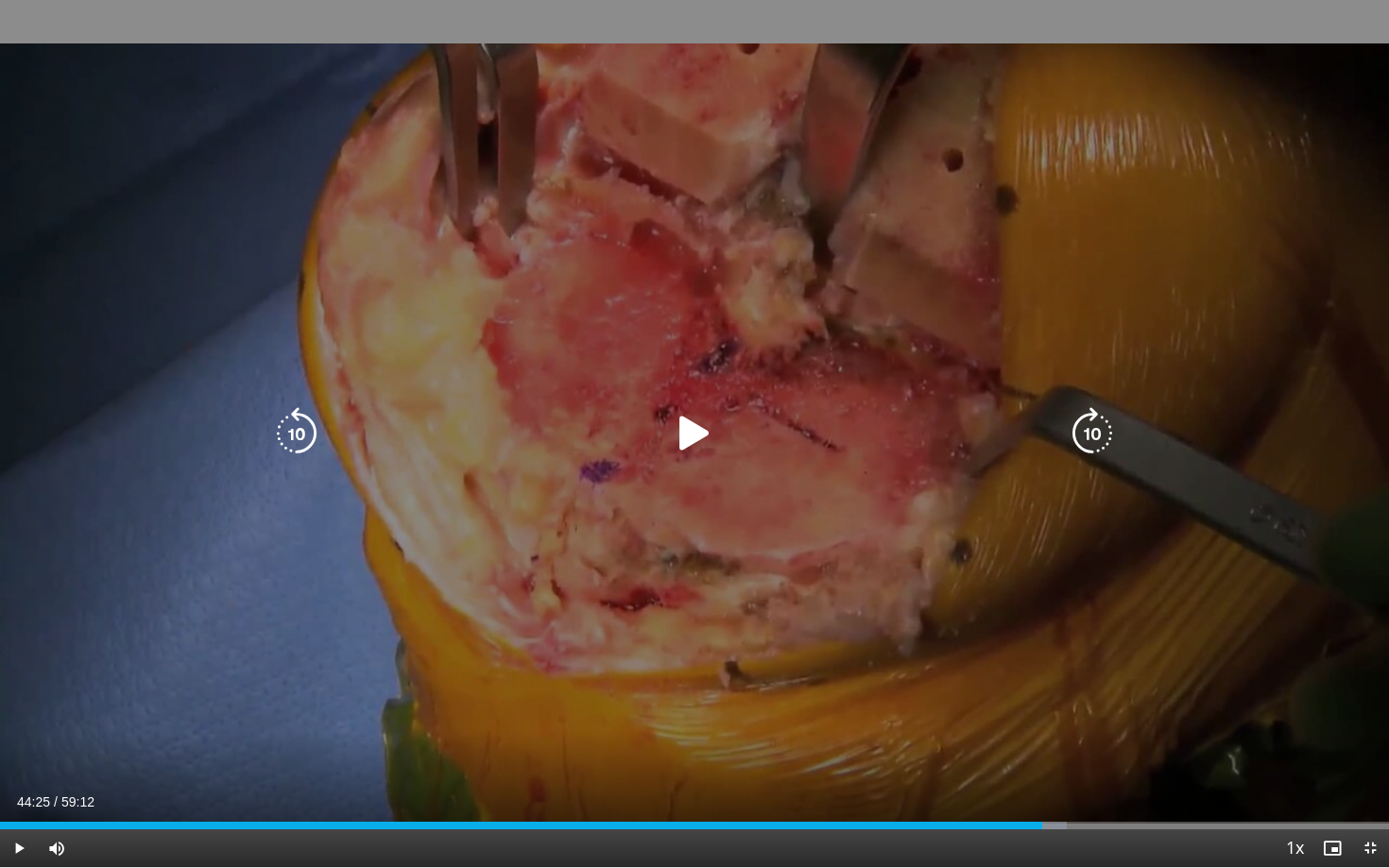 click at bounding box center (694, 434) 